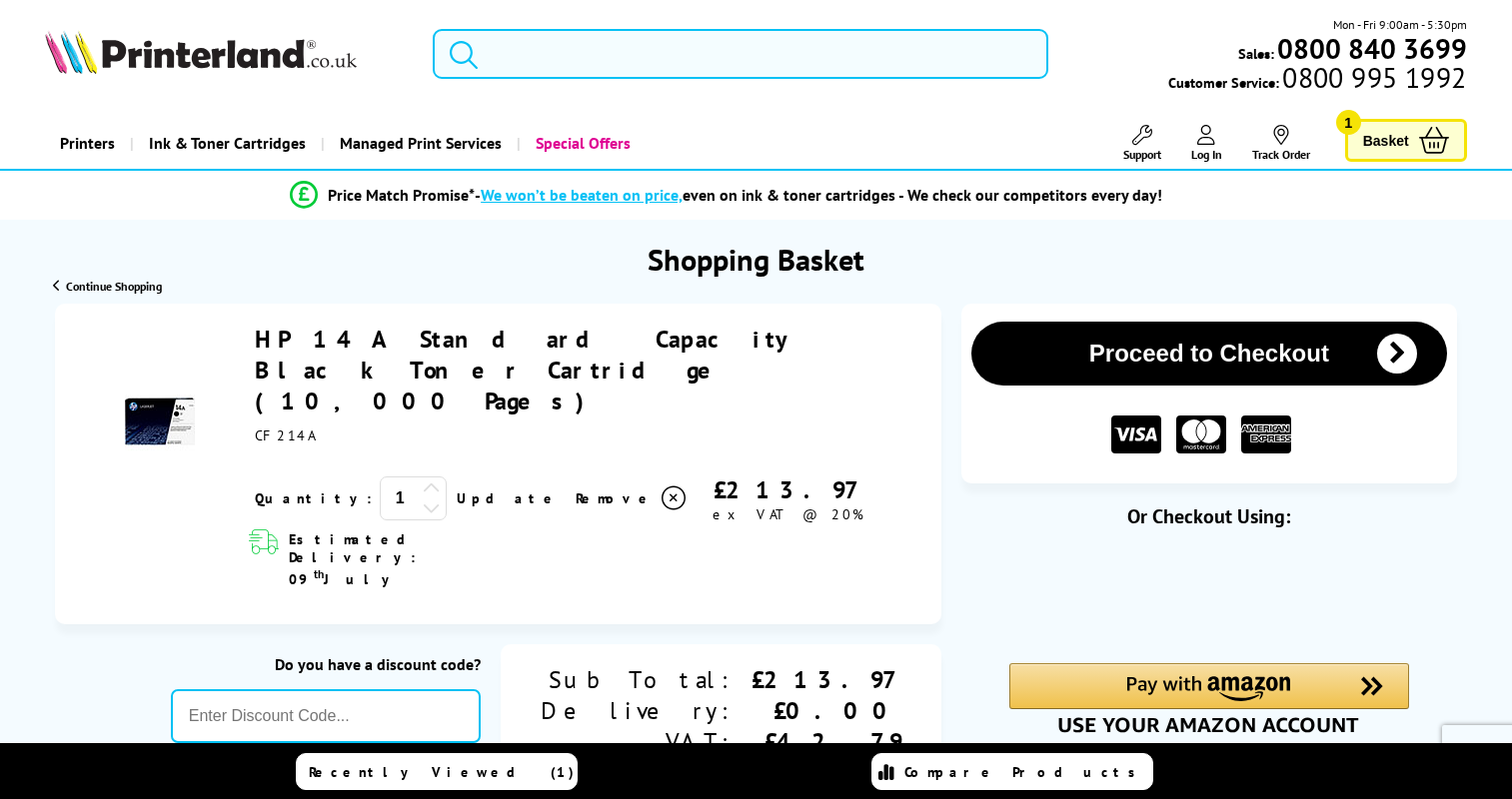 scroll, scrollTop: 0, scrollLeft: 0, axis: both 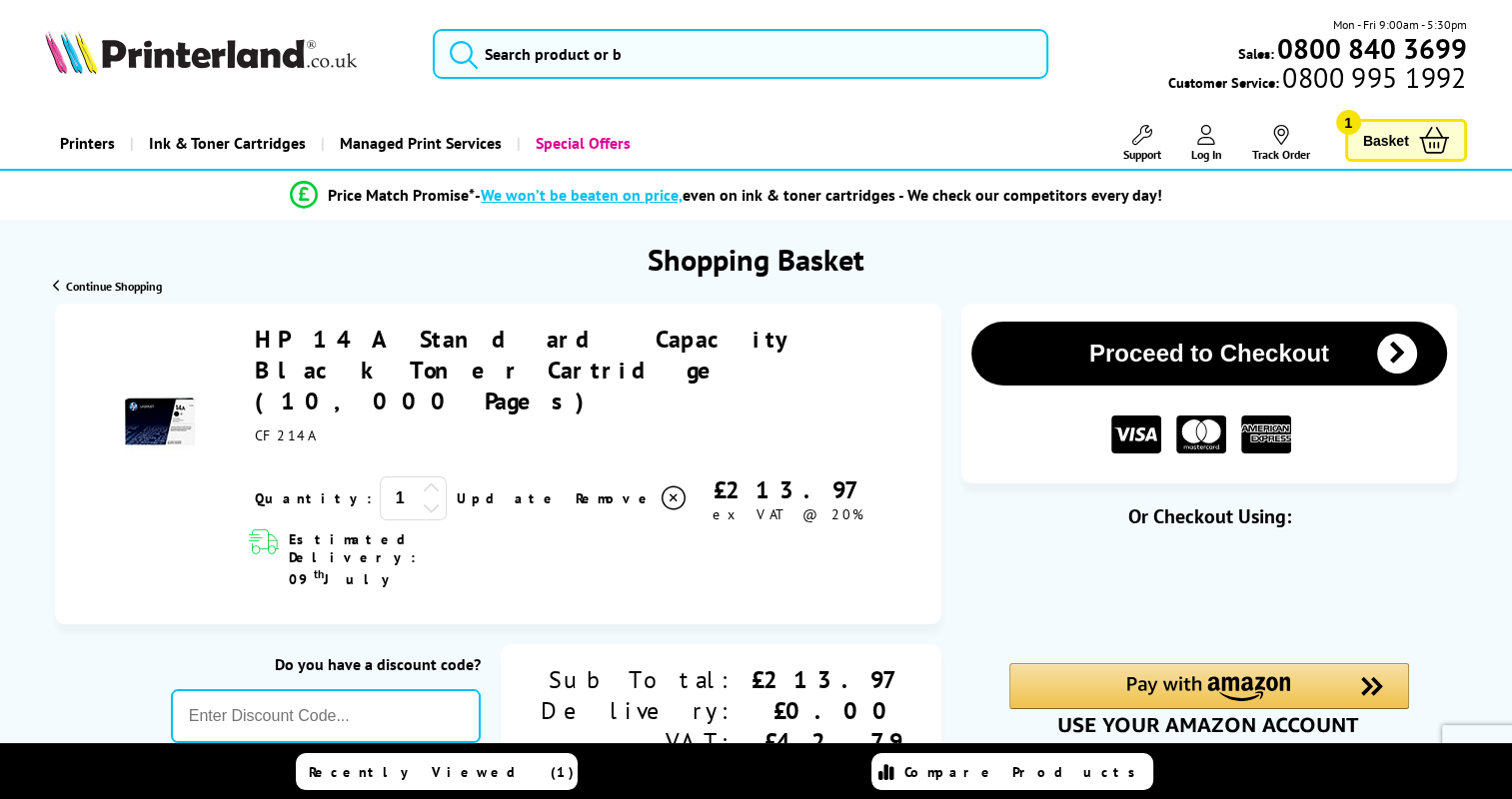 click on "Proceed to Checkout" at bounding box center (1209, 354) 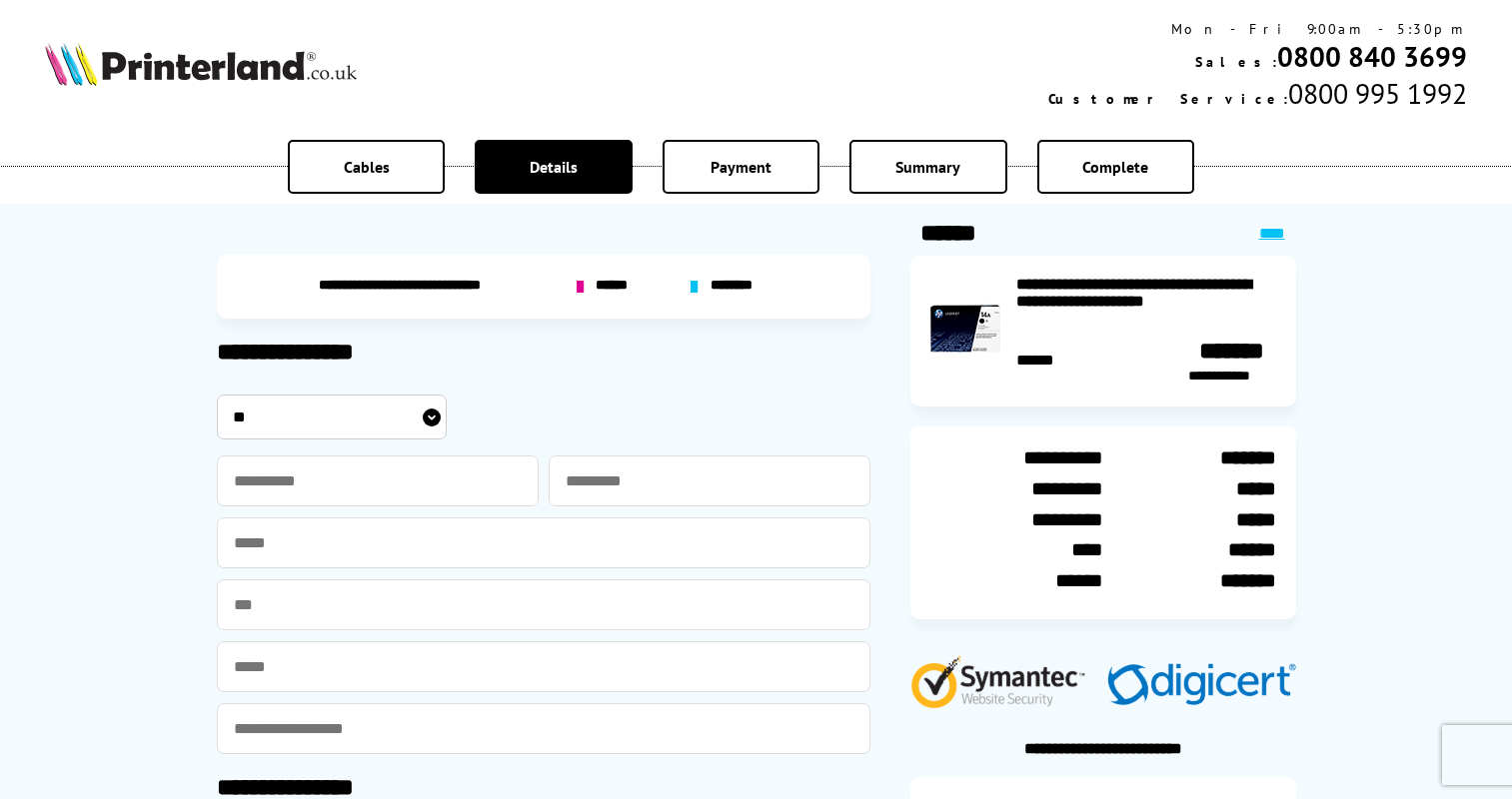 scroll, scrollTop: 0, scrollLeft: 0, axis: both 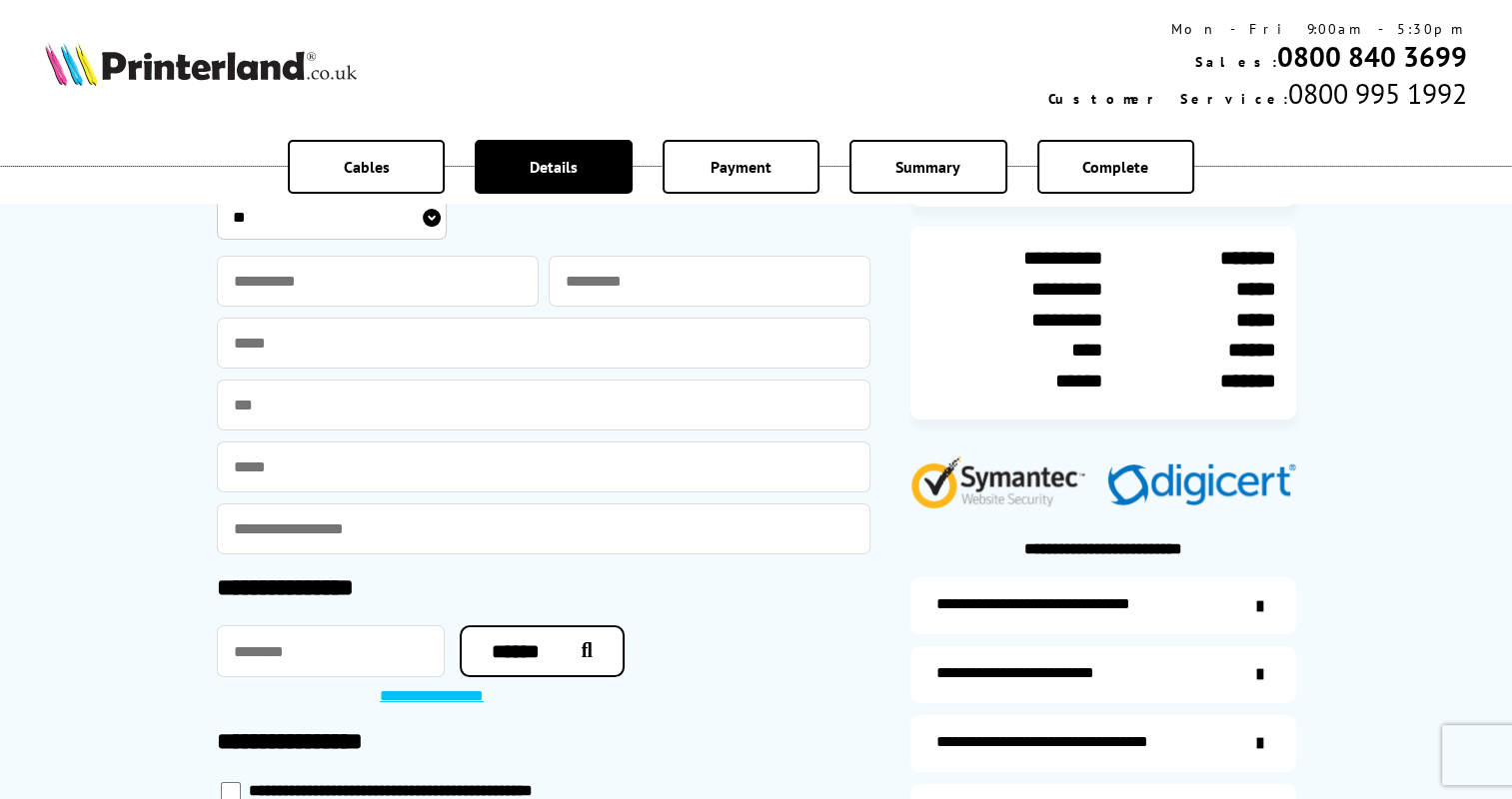 click on "**
***
****
**" at bounding box center (332, 217) 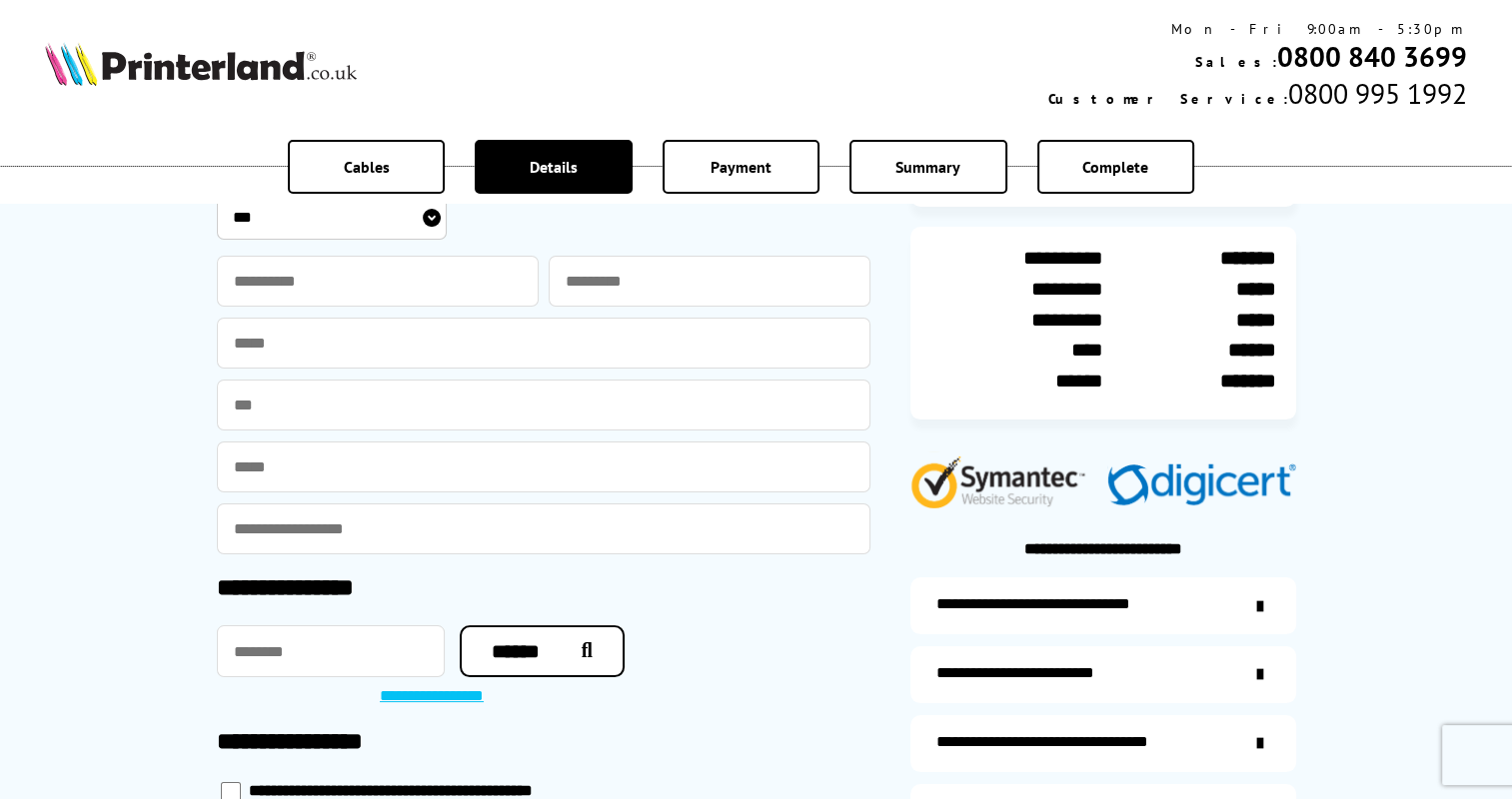 click on "**
***
****
**" at bounding box center [332, 217] 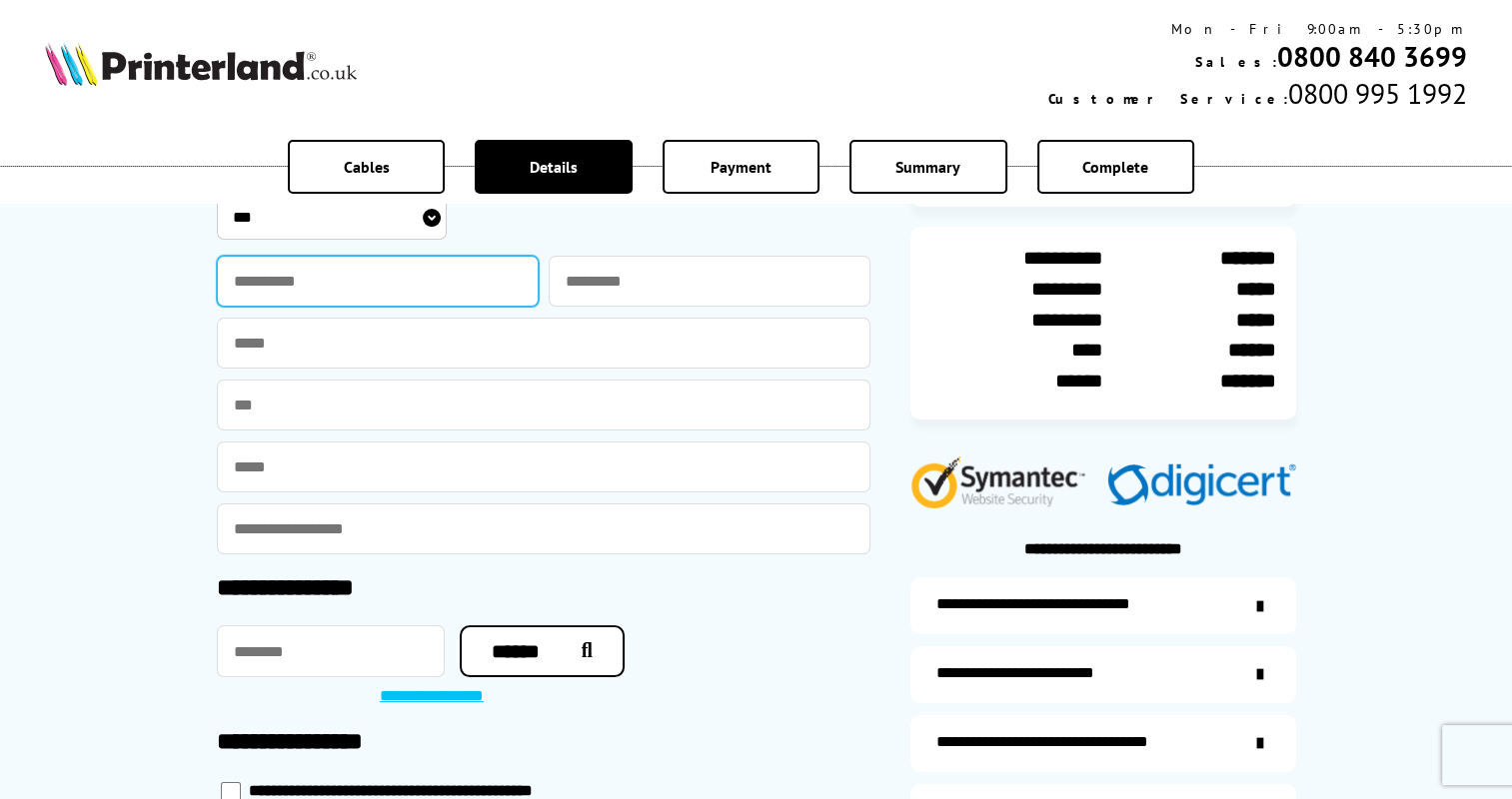 click at bounding box center (378, 281) 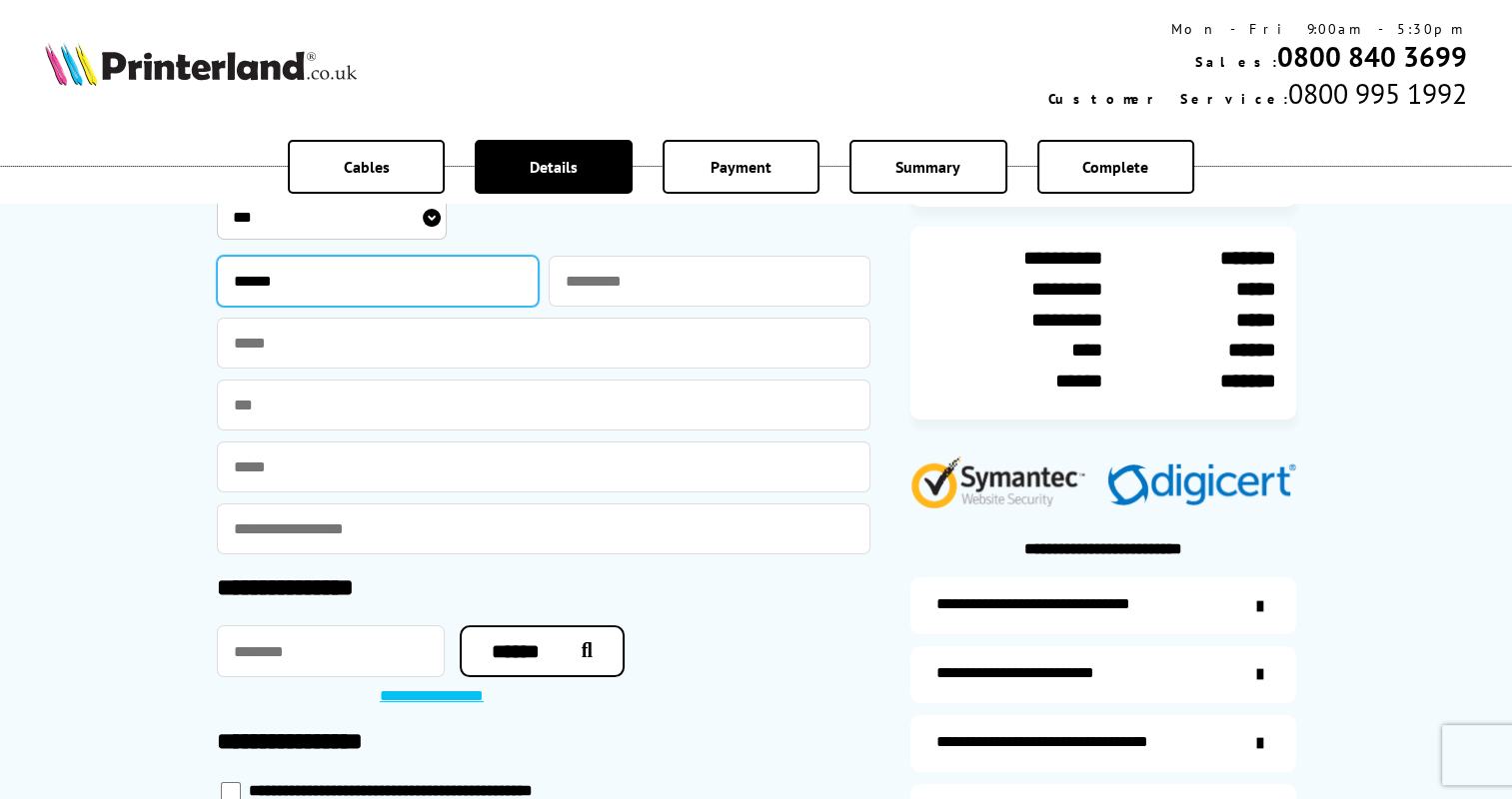 type on "******" 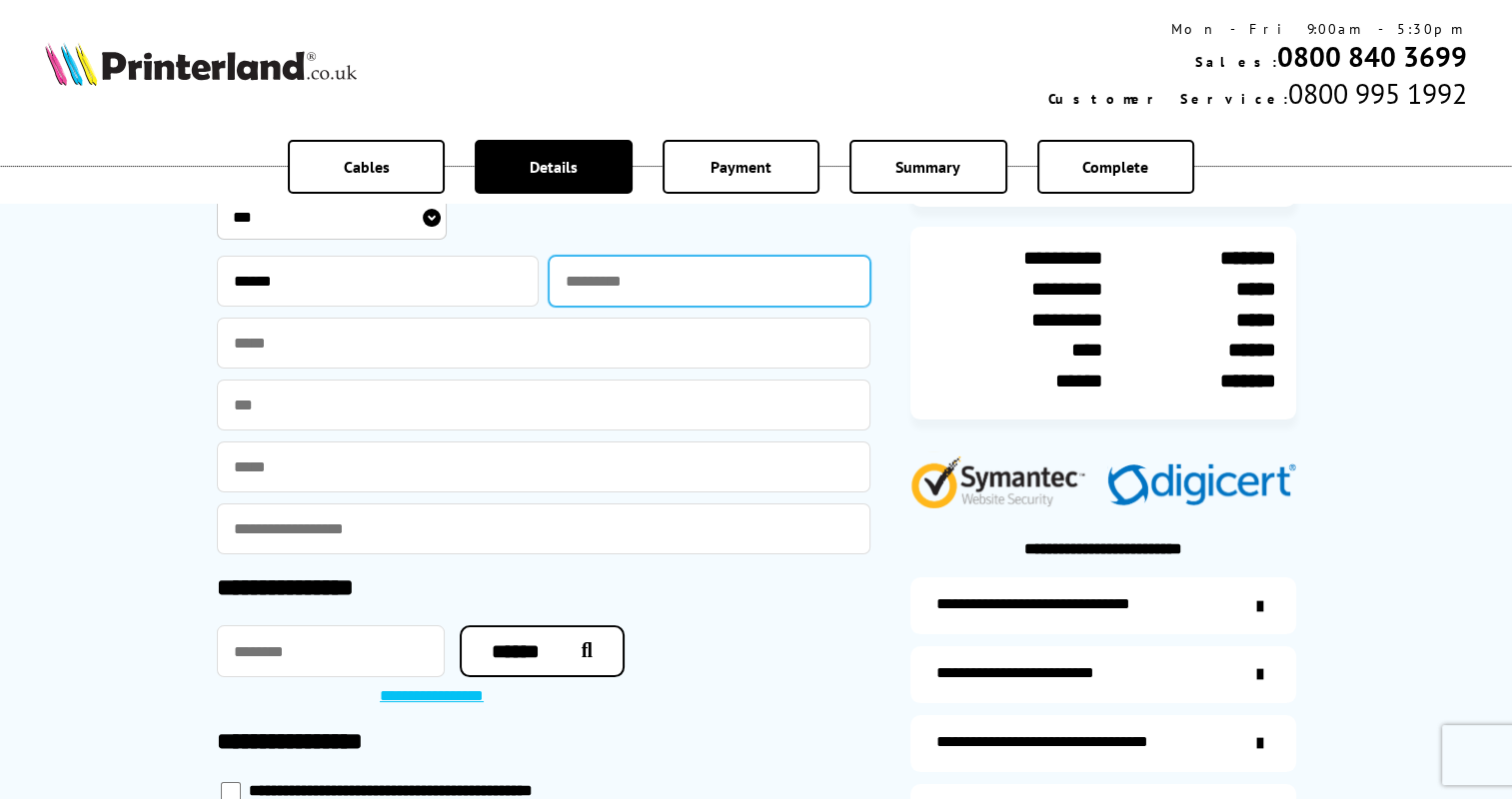 click at bounding box center (710, 281) 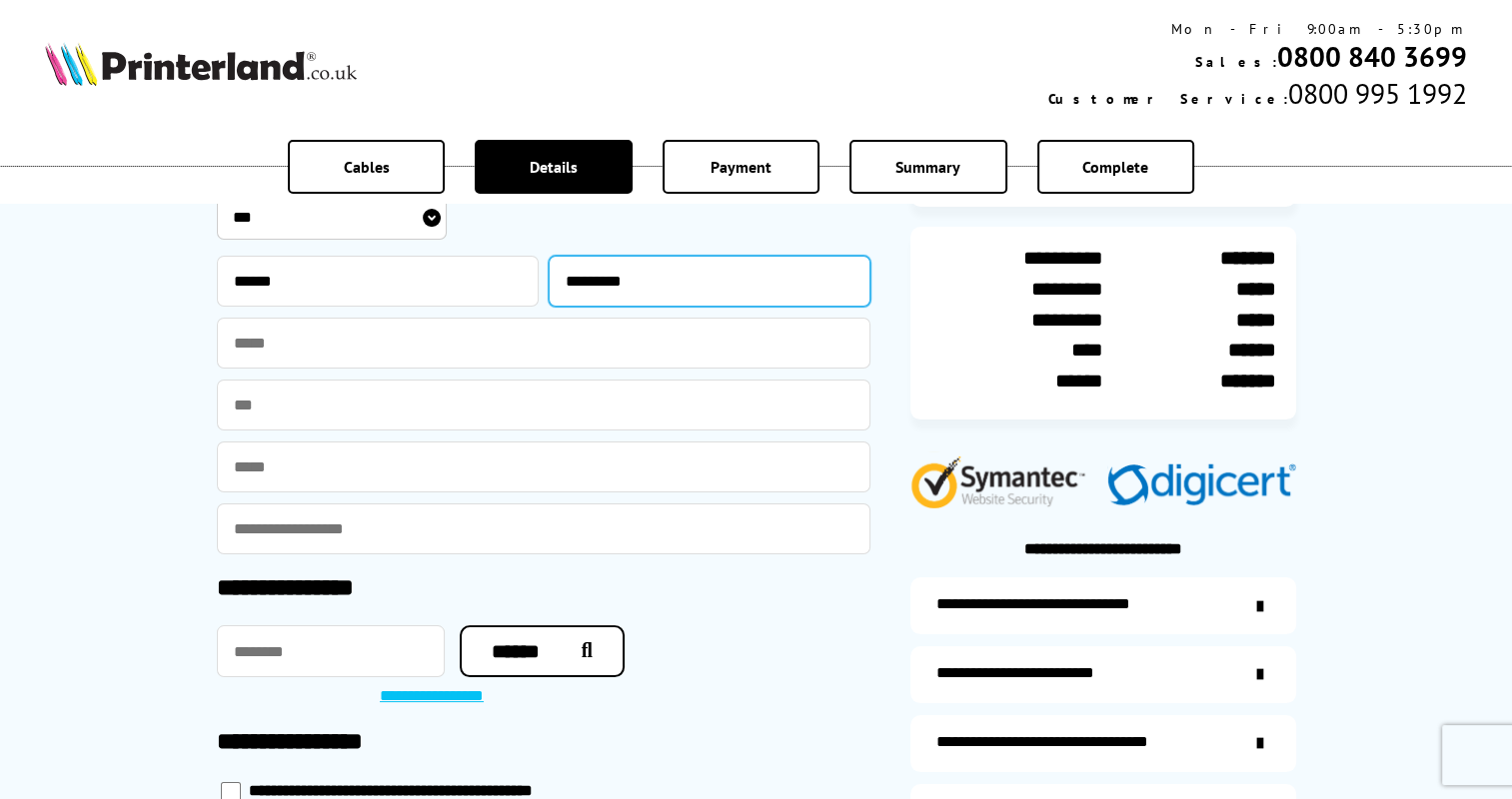 type on "*********" 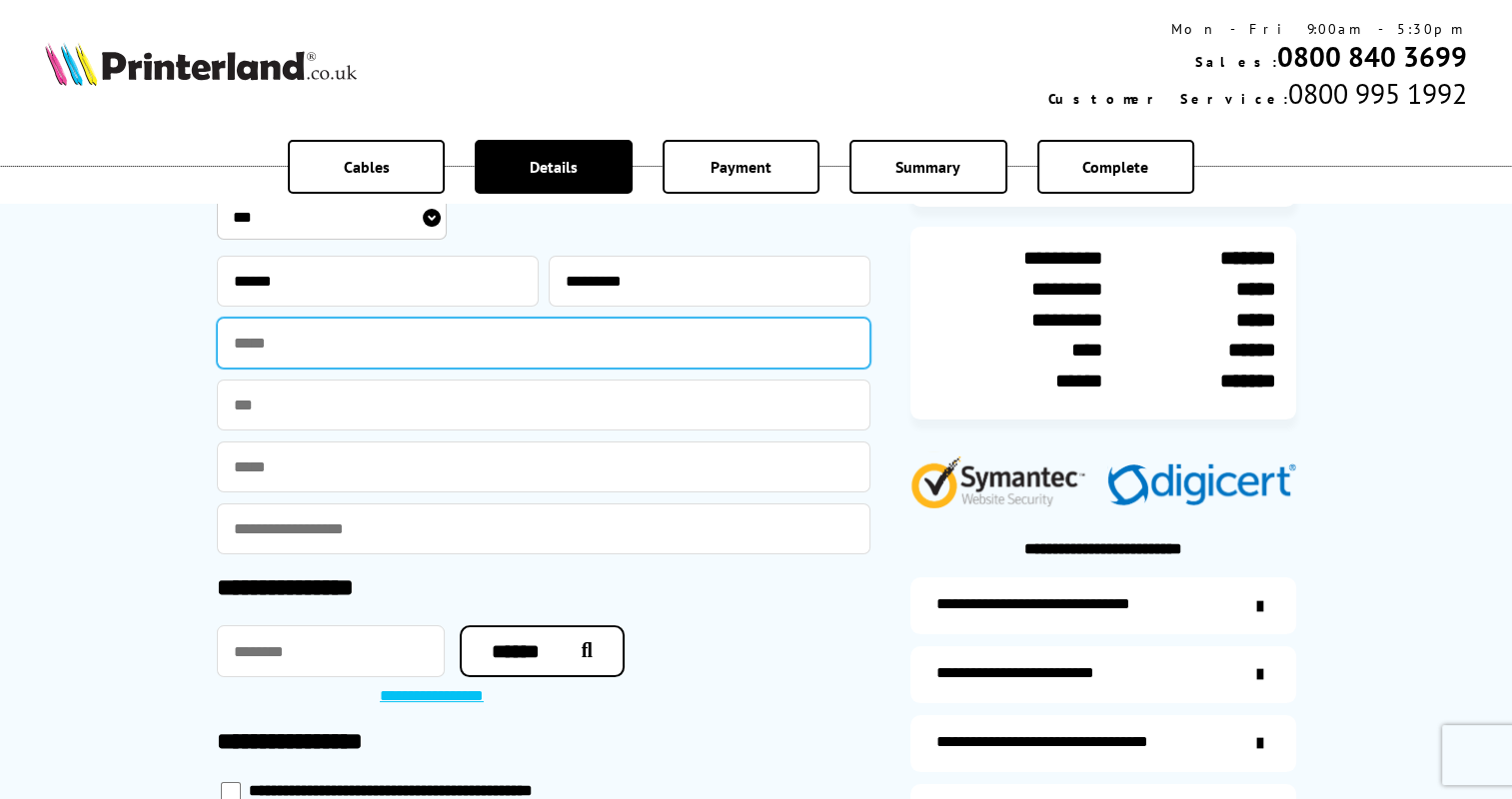 click at bounding box center (544, 343) 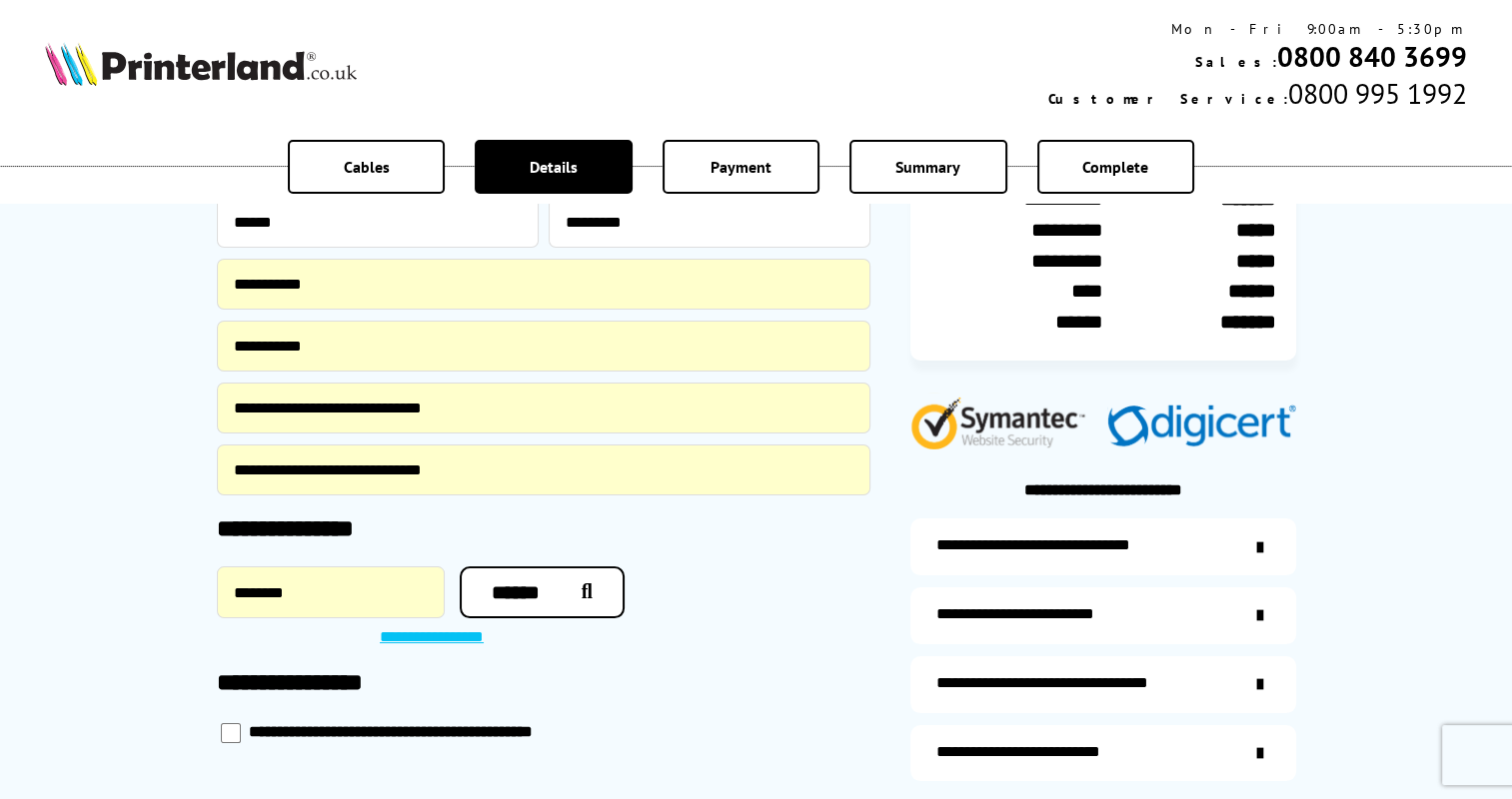 scroll, scrollTop: 300, scrollLeft: 0, axis: vertical 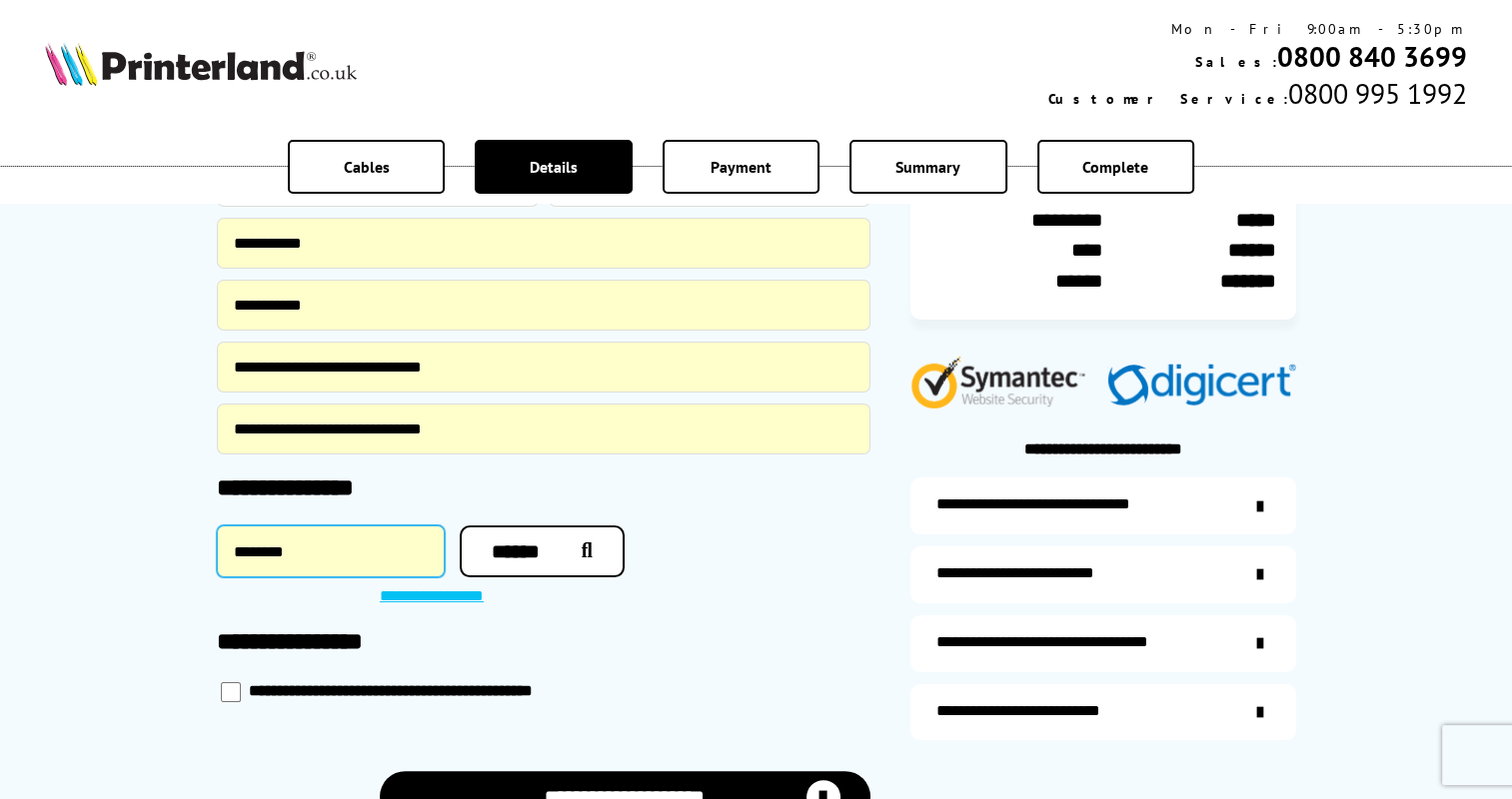 drag, startPoint x: 324, startPoint y: 551, endPoint x: 84, endPoint y: 547, distance: 240.03333 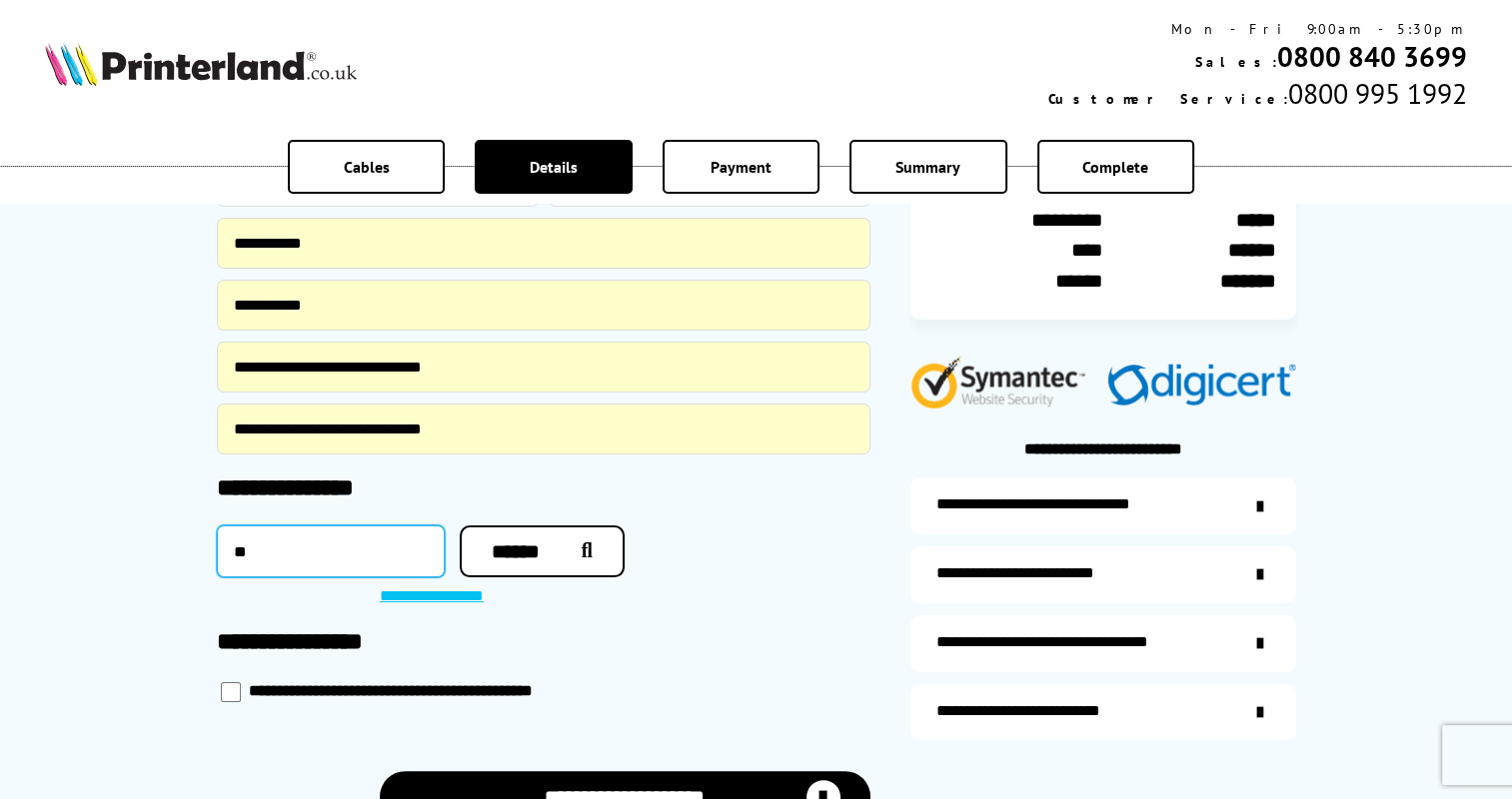 click on "**" at bounding box center [331, 551] 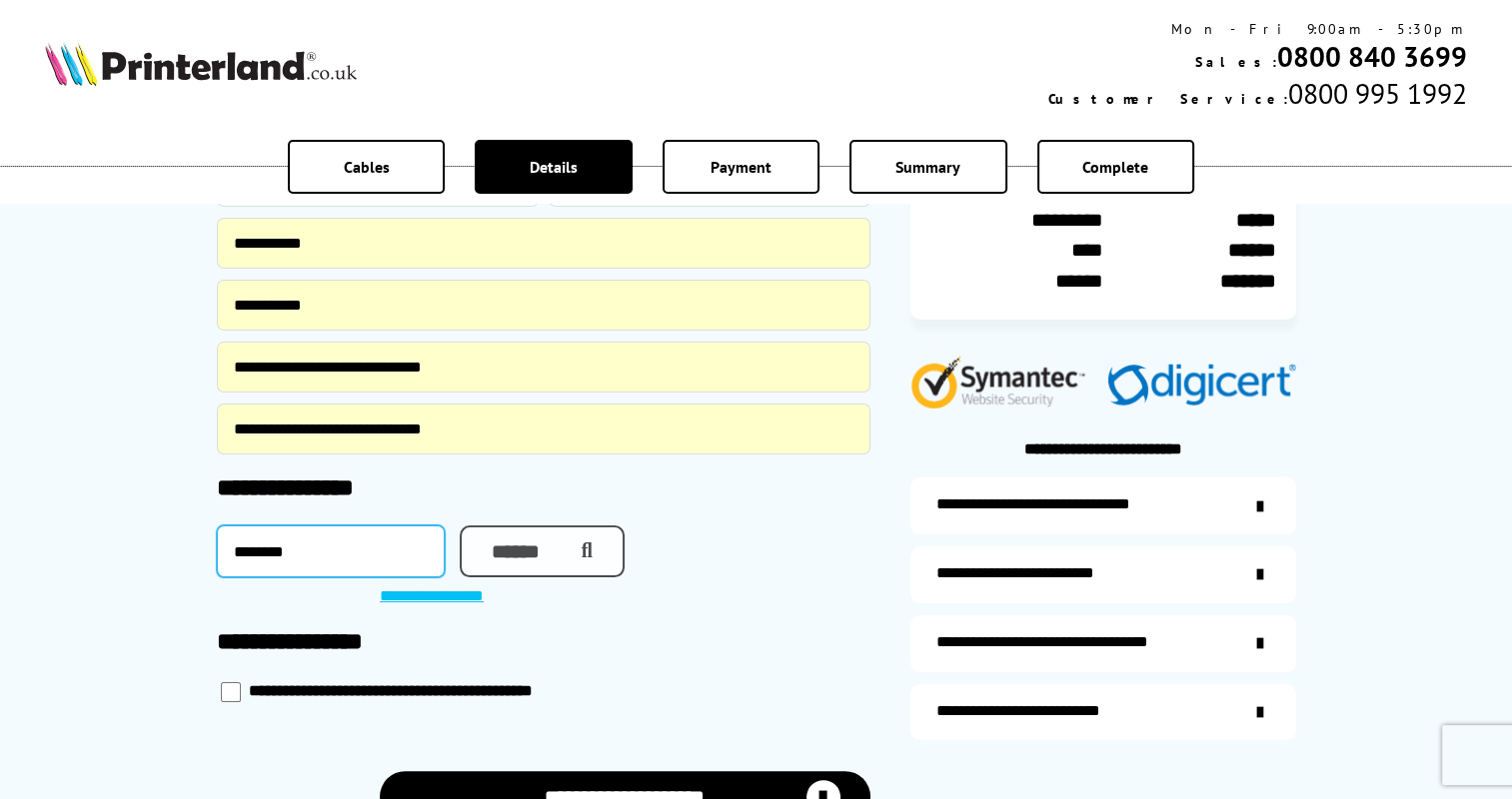 type on "********" 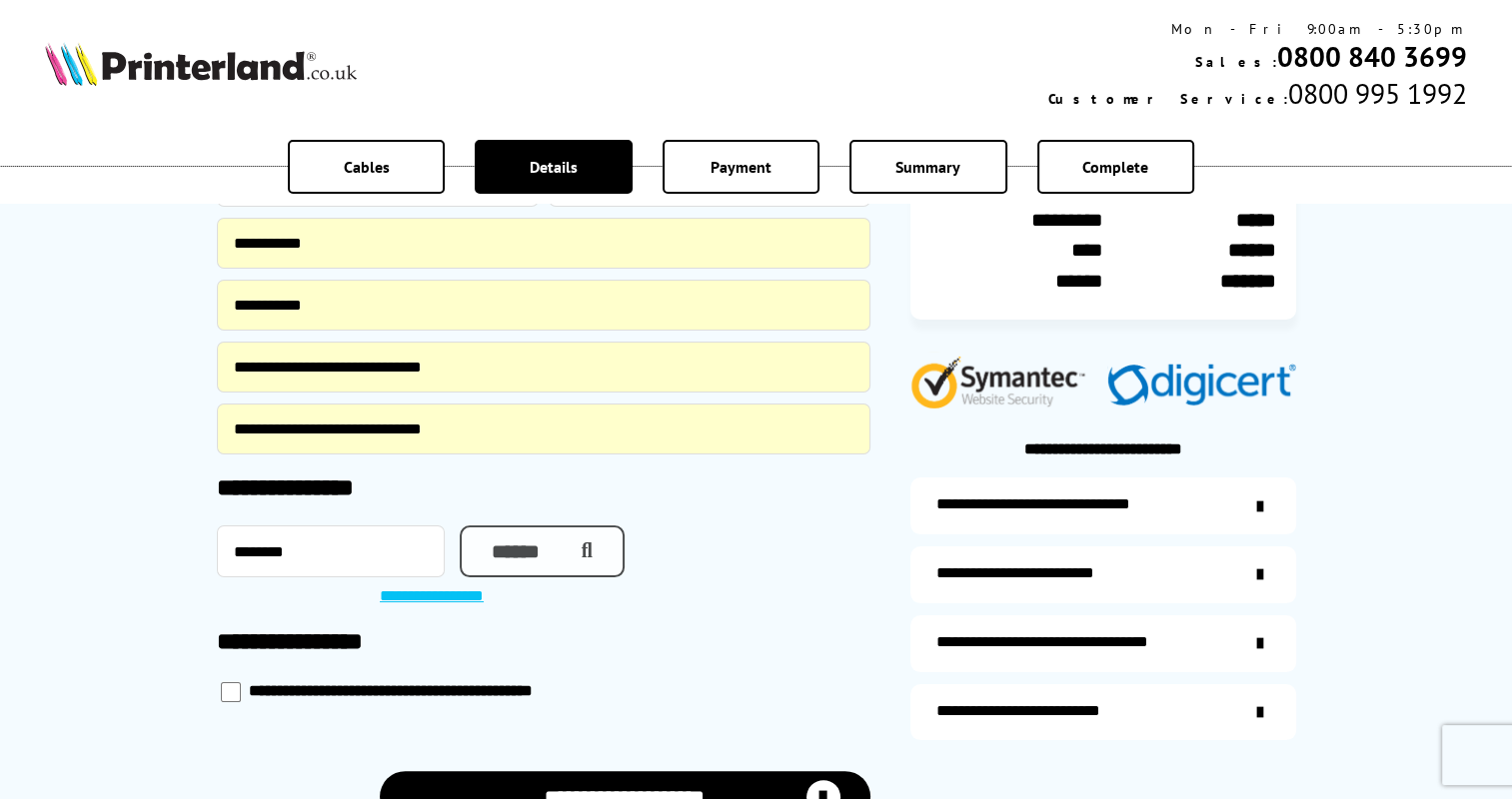 click on "******" at bounding box center (542, 551) 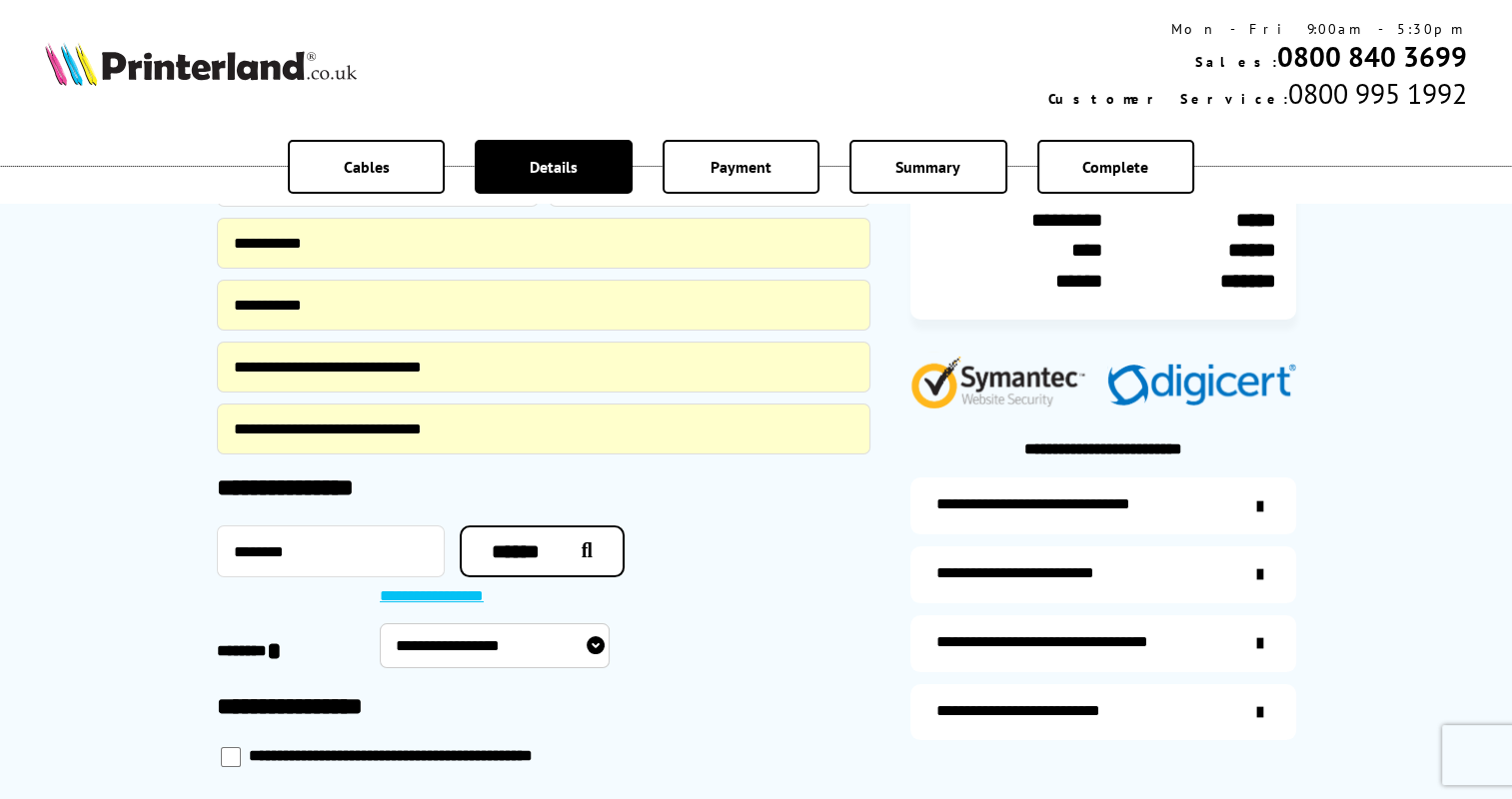 click on "**********" at bounding box center [495, 645] 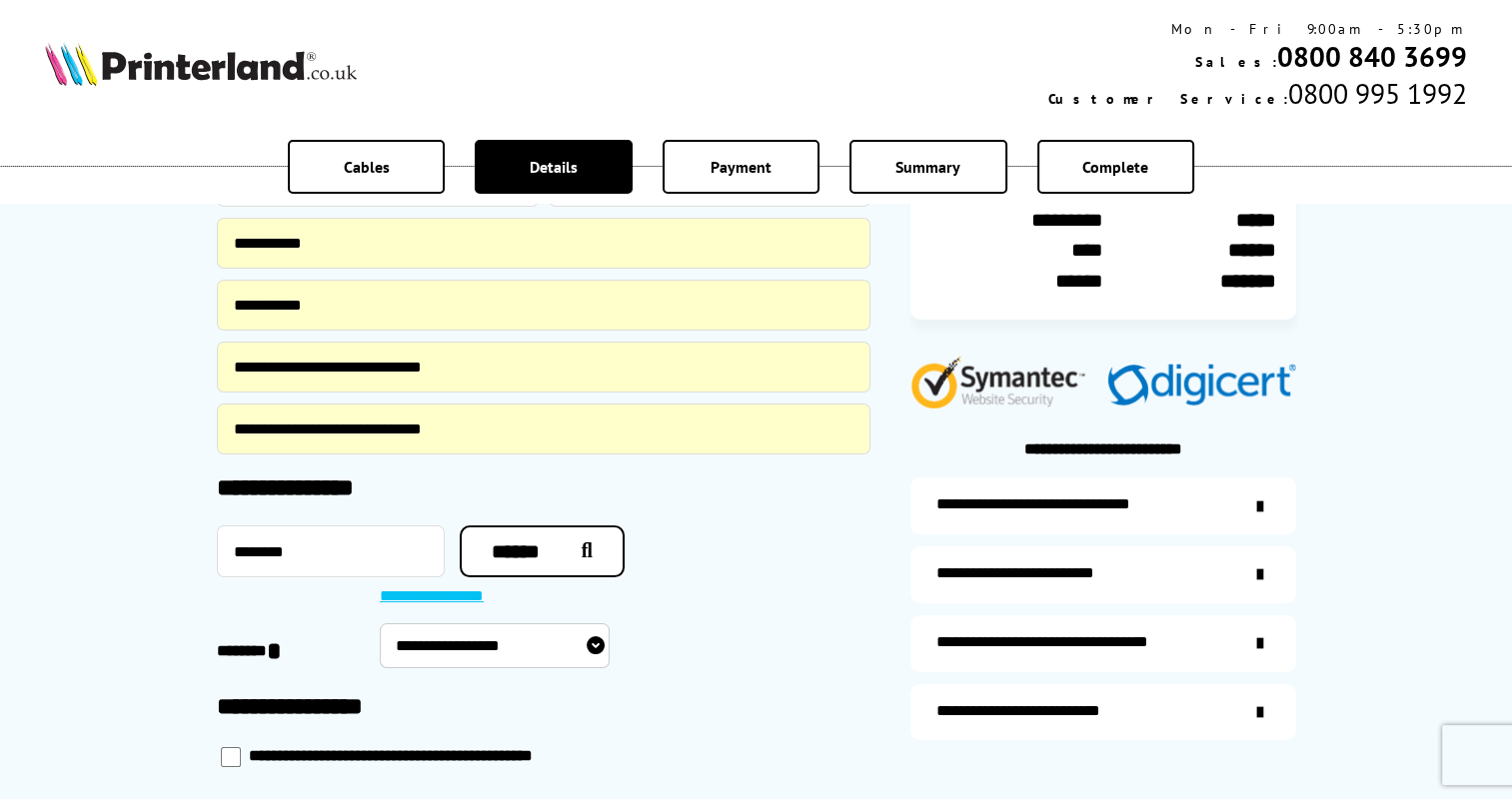 select on "**********" 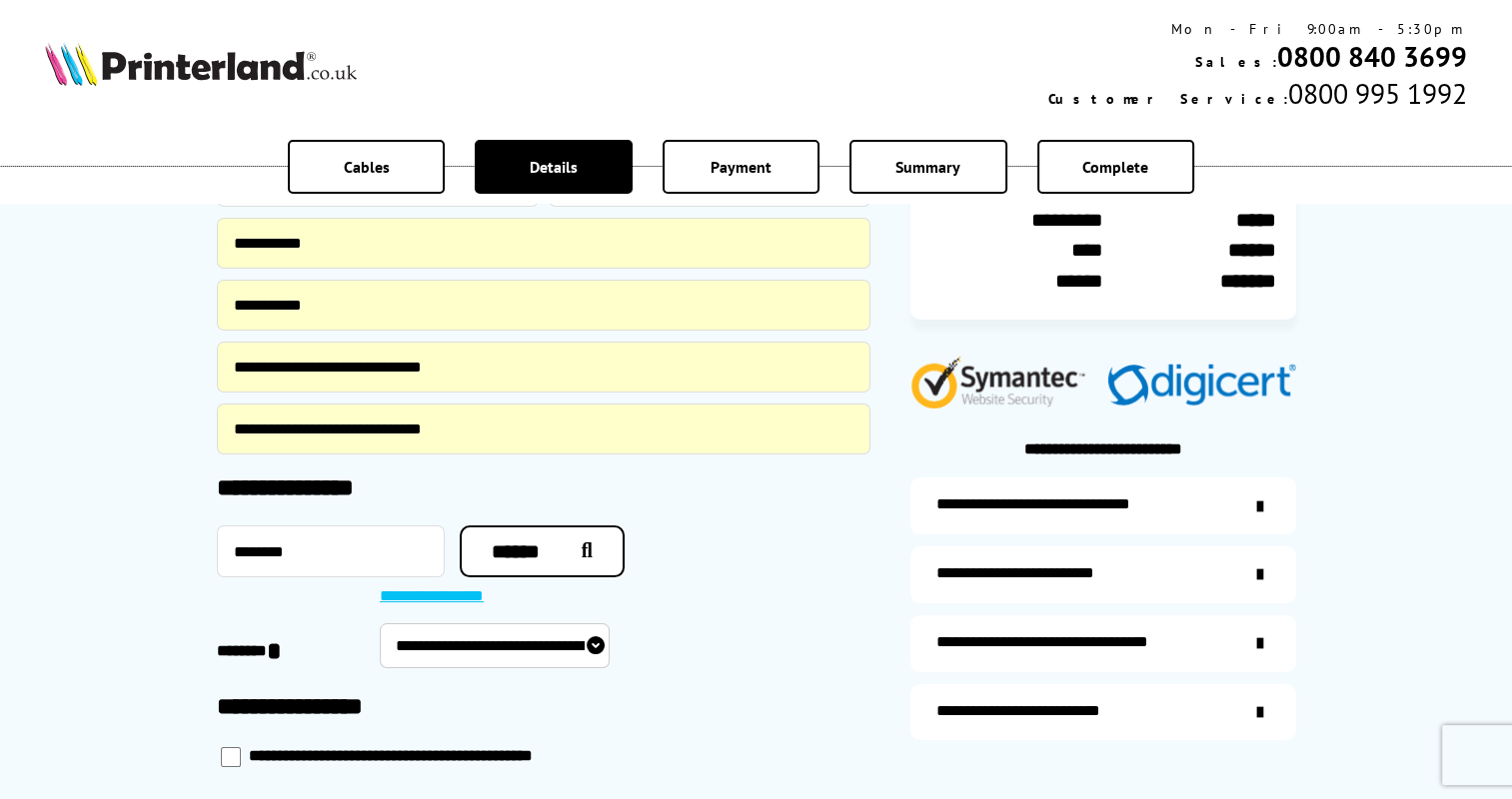 click on "**********" at bounding box center (495, 645) 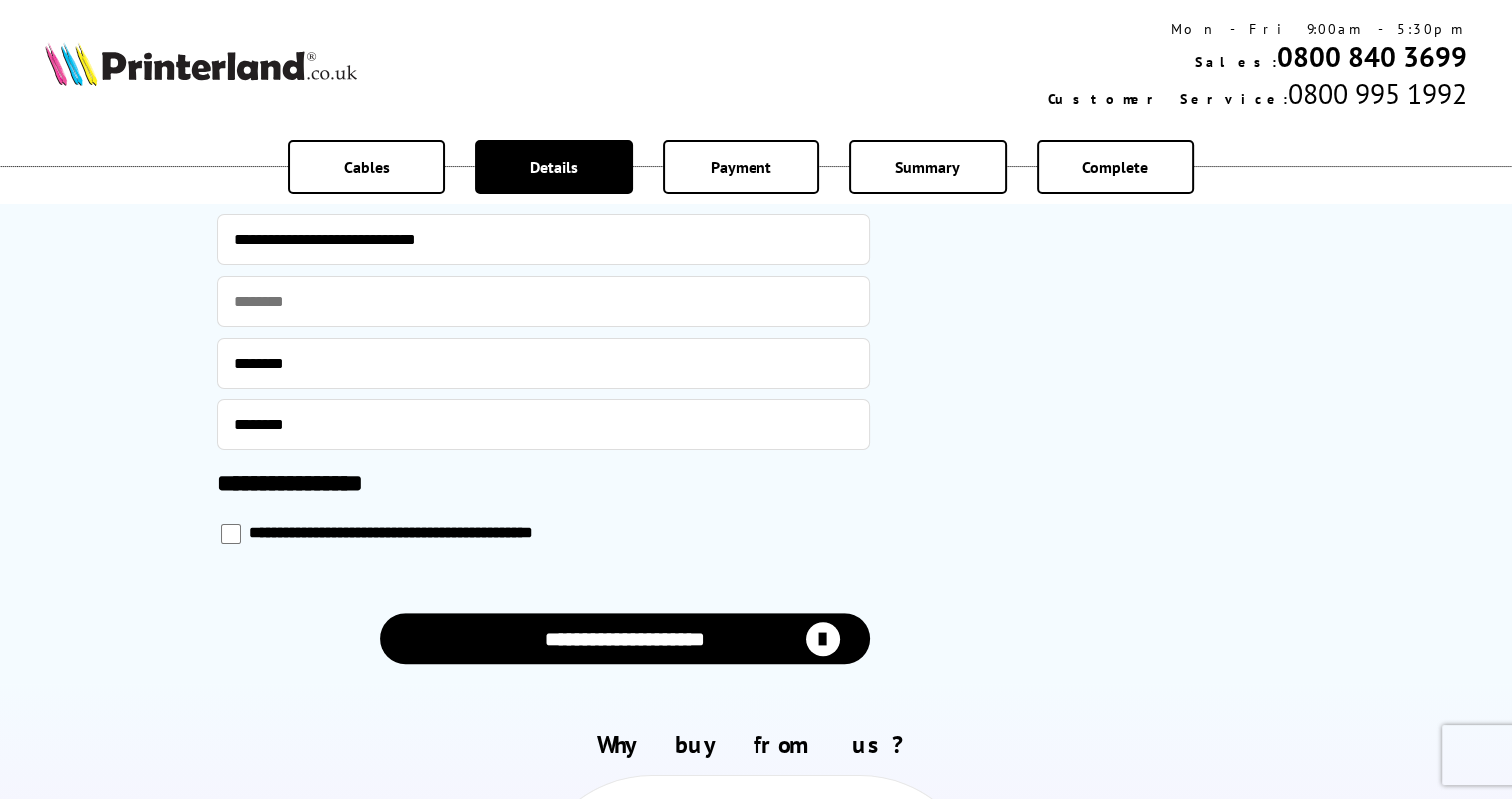 scroll, scrollTop: 899, scrollLeft: 0, axis: vertical 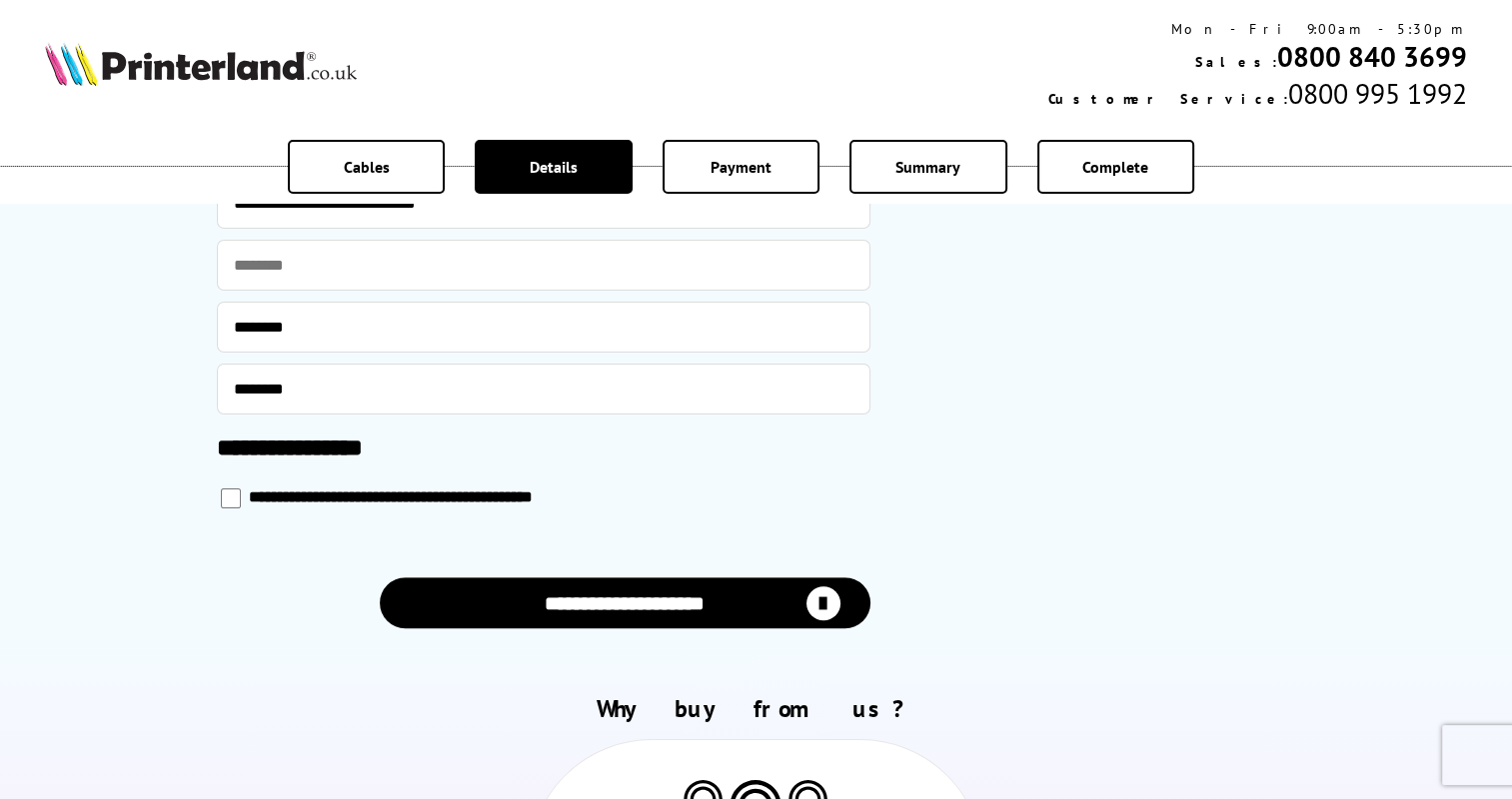 click on "**********" at bounding box center (625, 602) 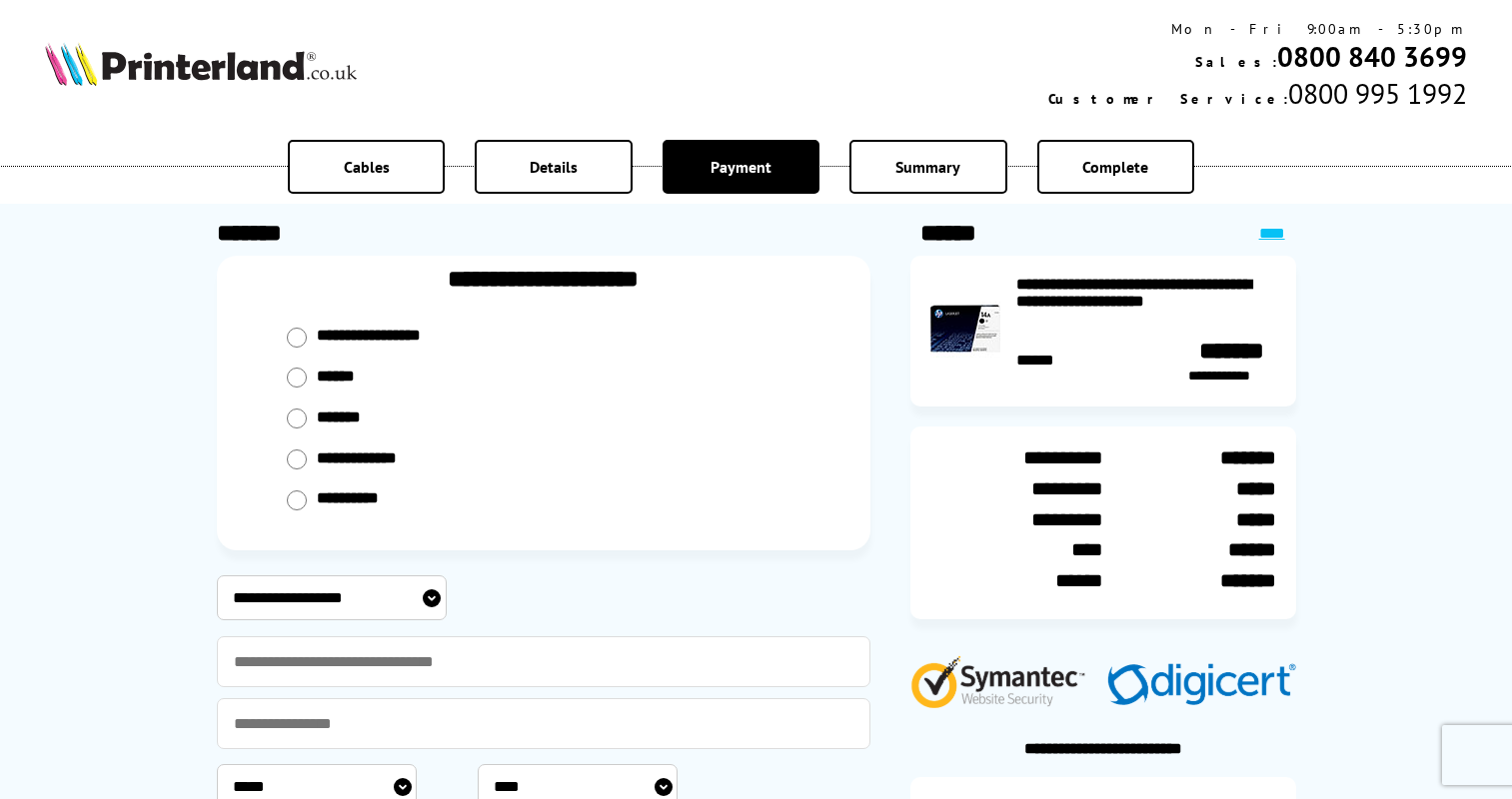scroll, scrollTop: 0, scrollLeft: 0, axis: both 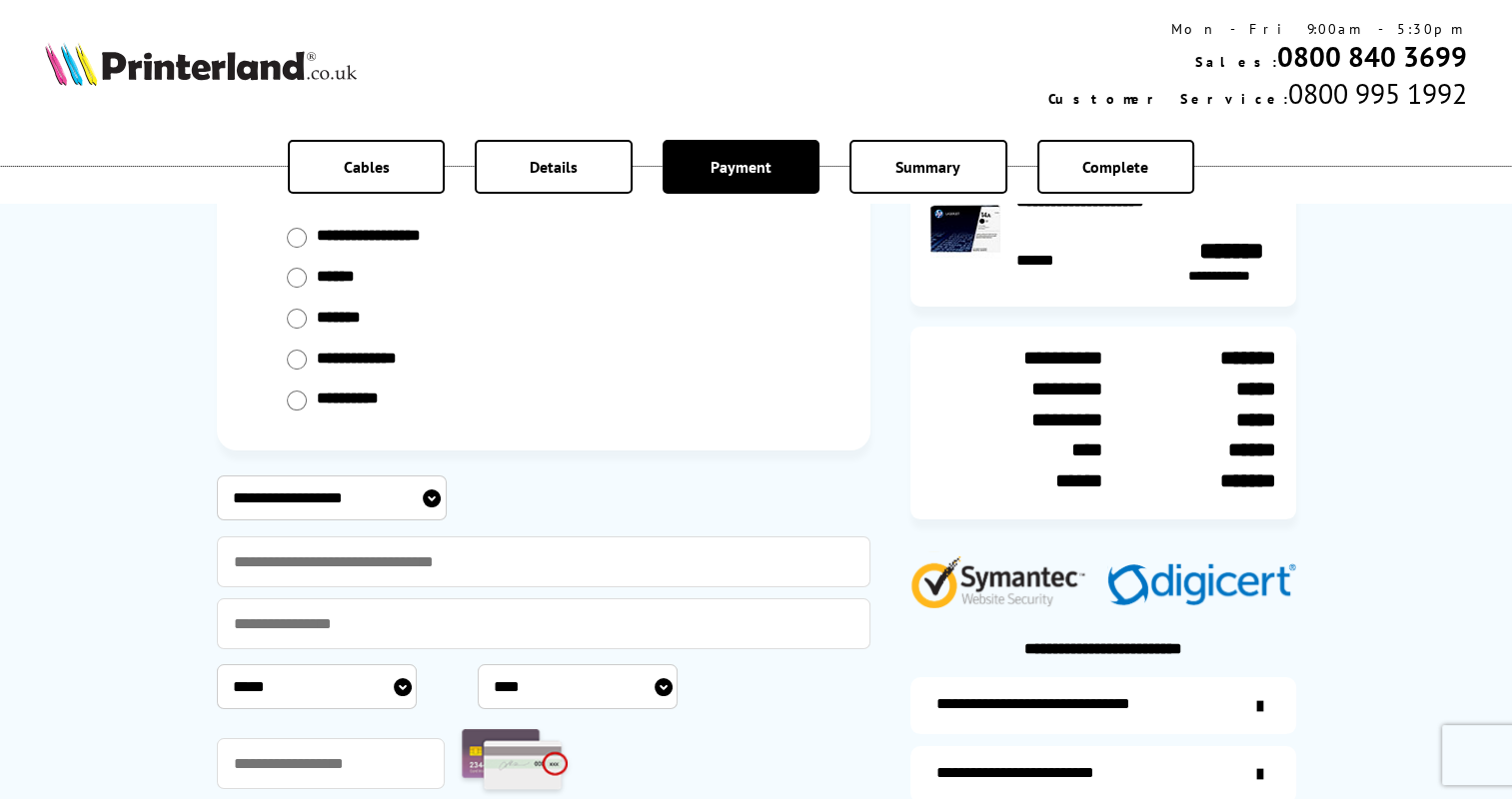 click on "**********" at bounding box center (332, 497) 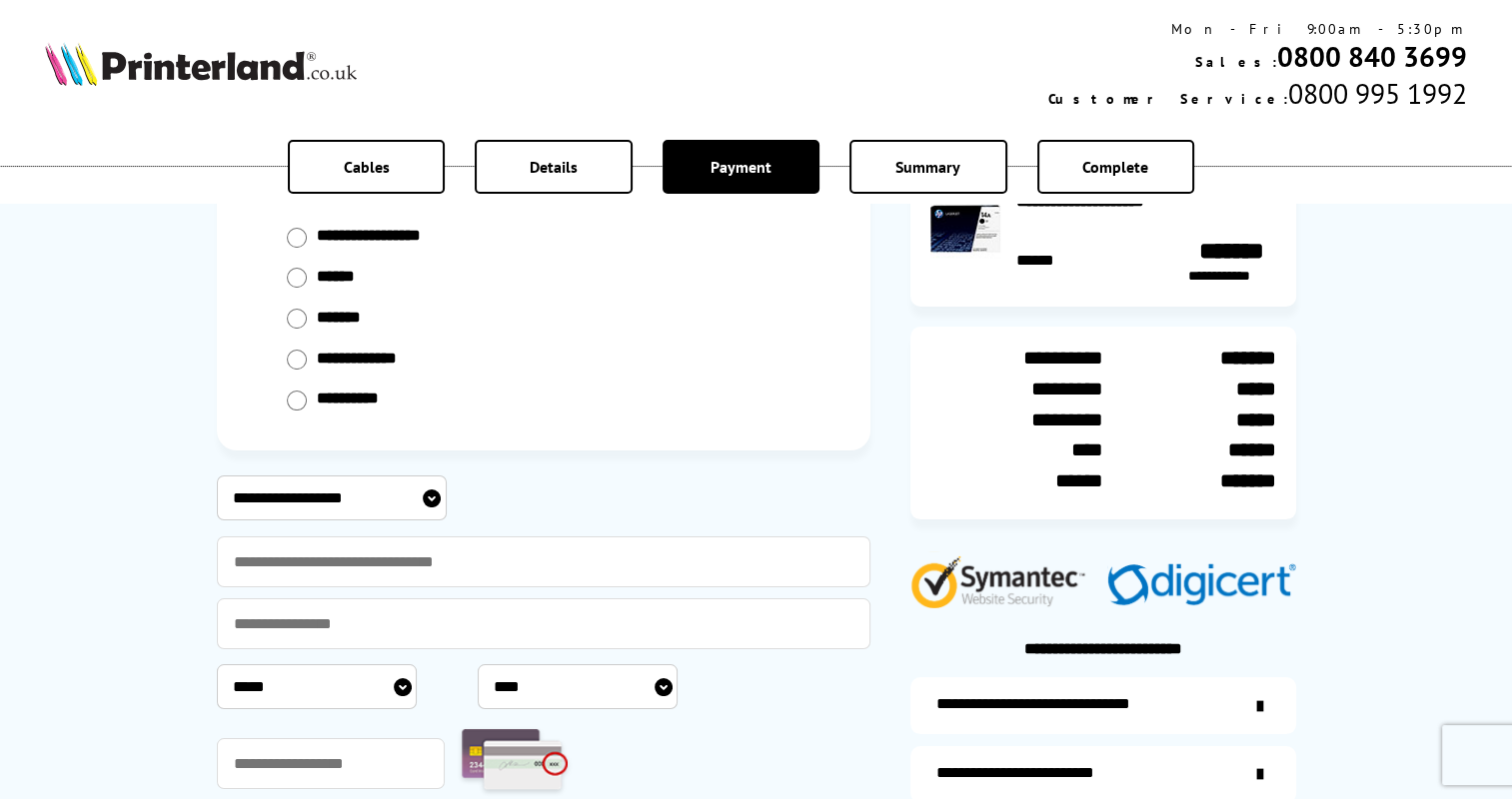 select on "**********" 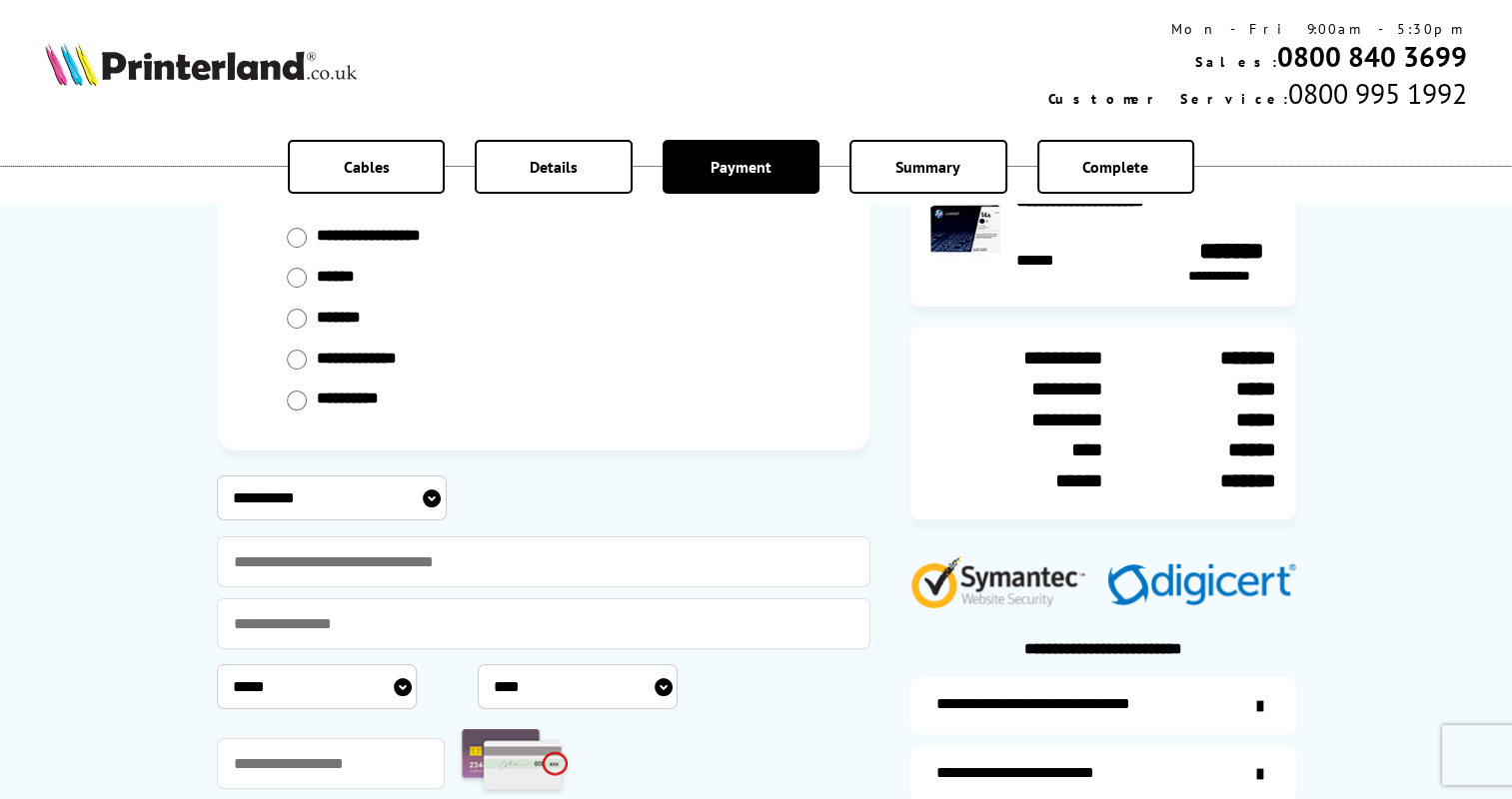 click on "**********" at bounding box center (332, 497) 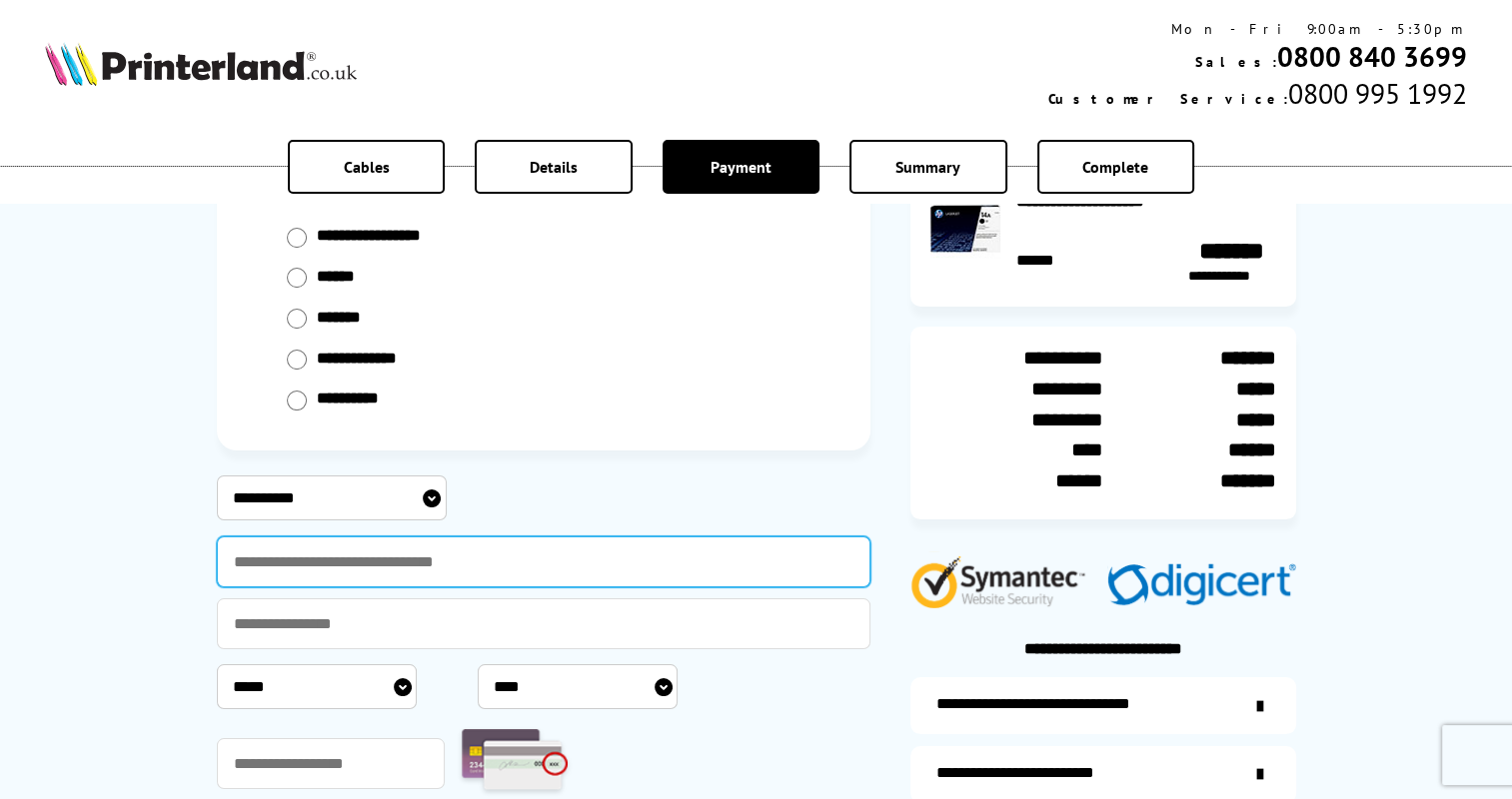 click at bounding box center (544, 561) 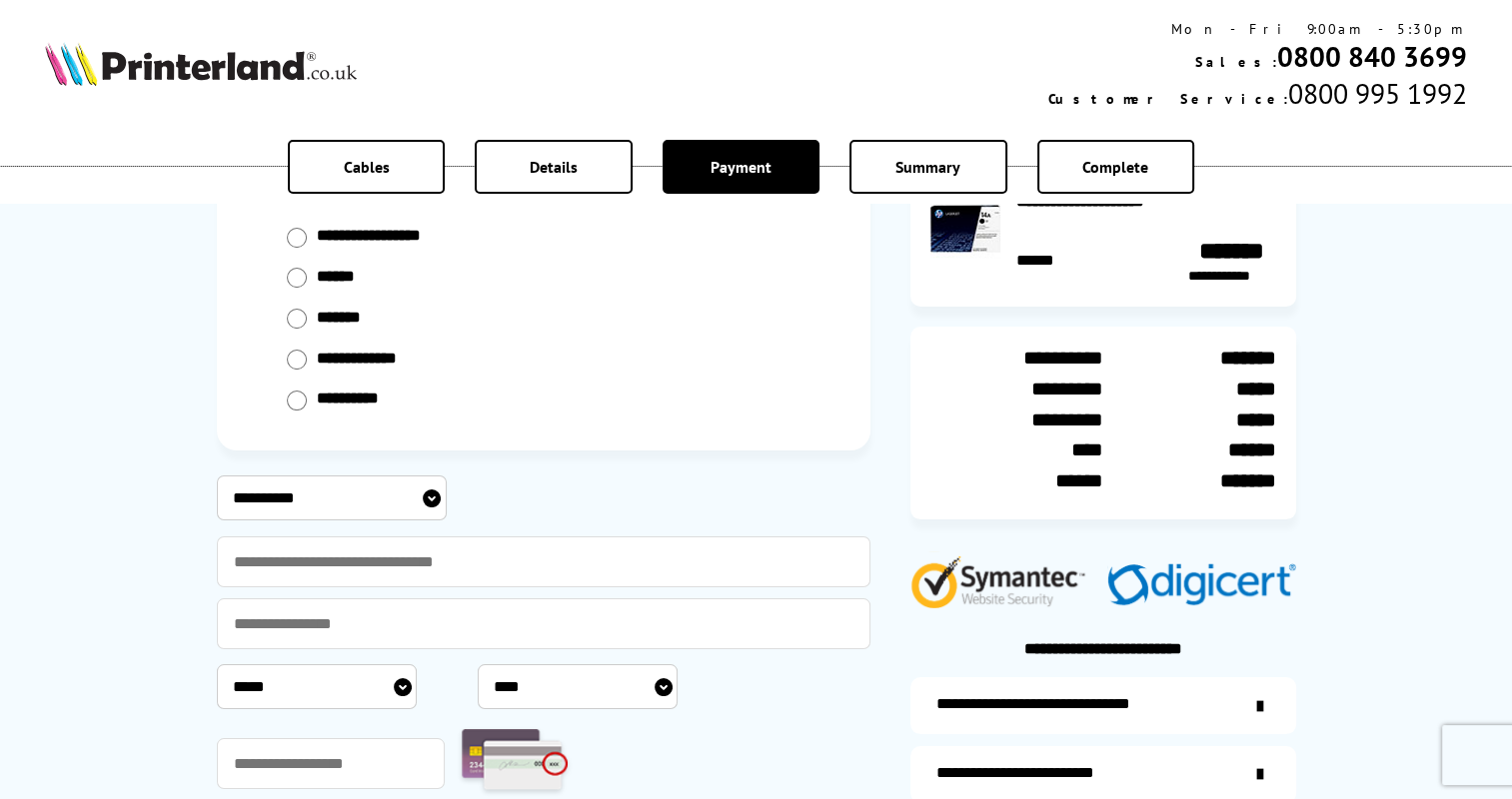 click on "**********" at bounding box center [332, 497] 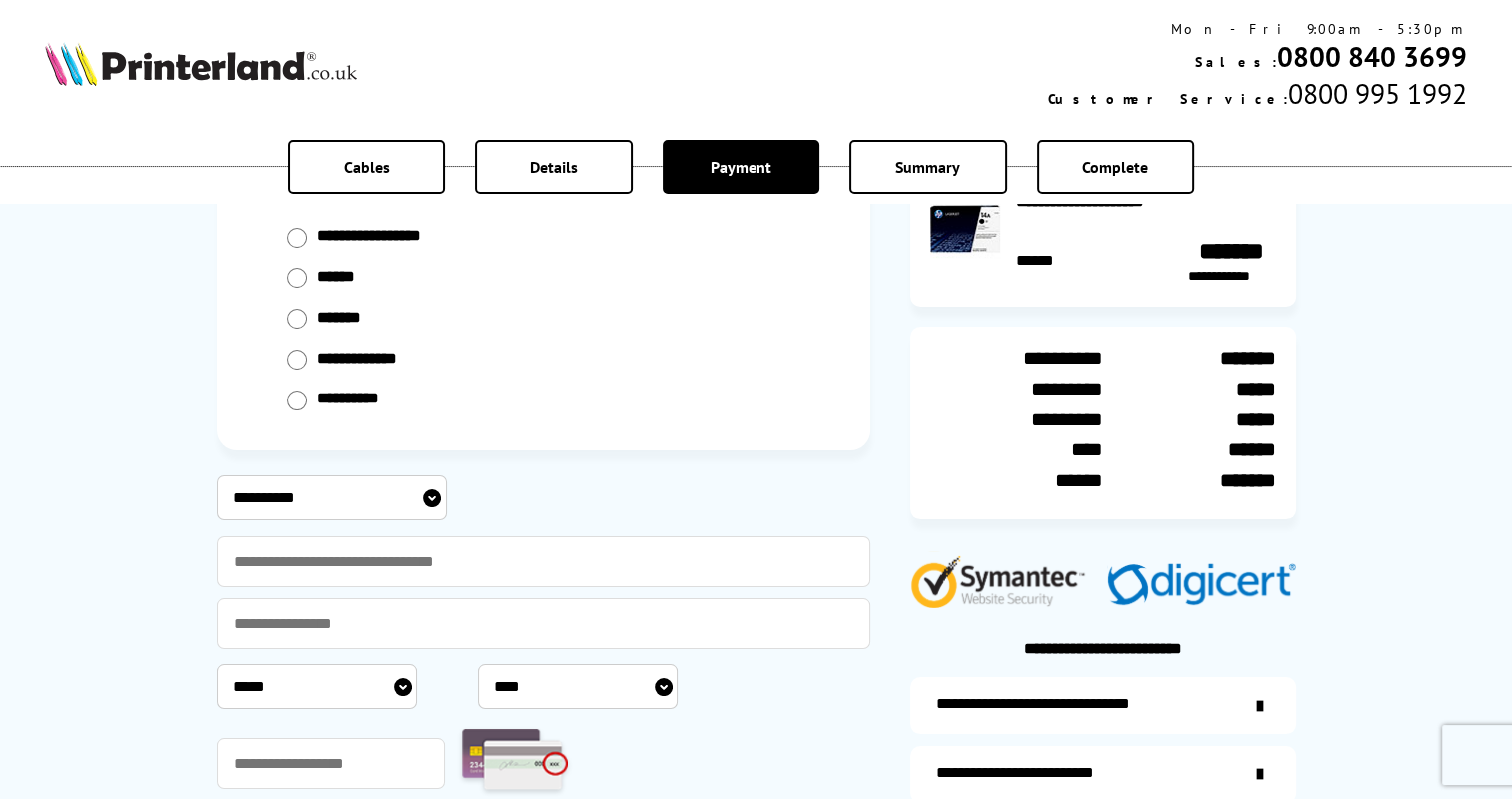 click on "**********" at bounding box center (332, 497) 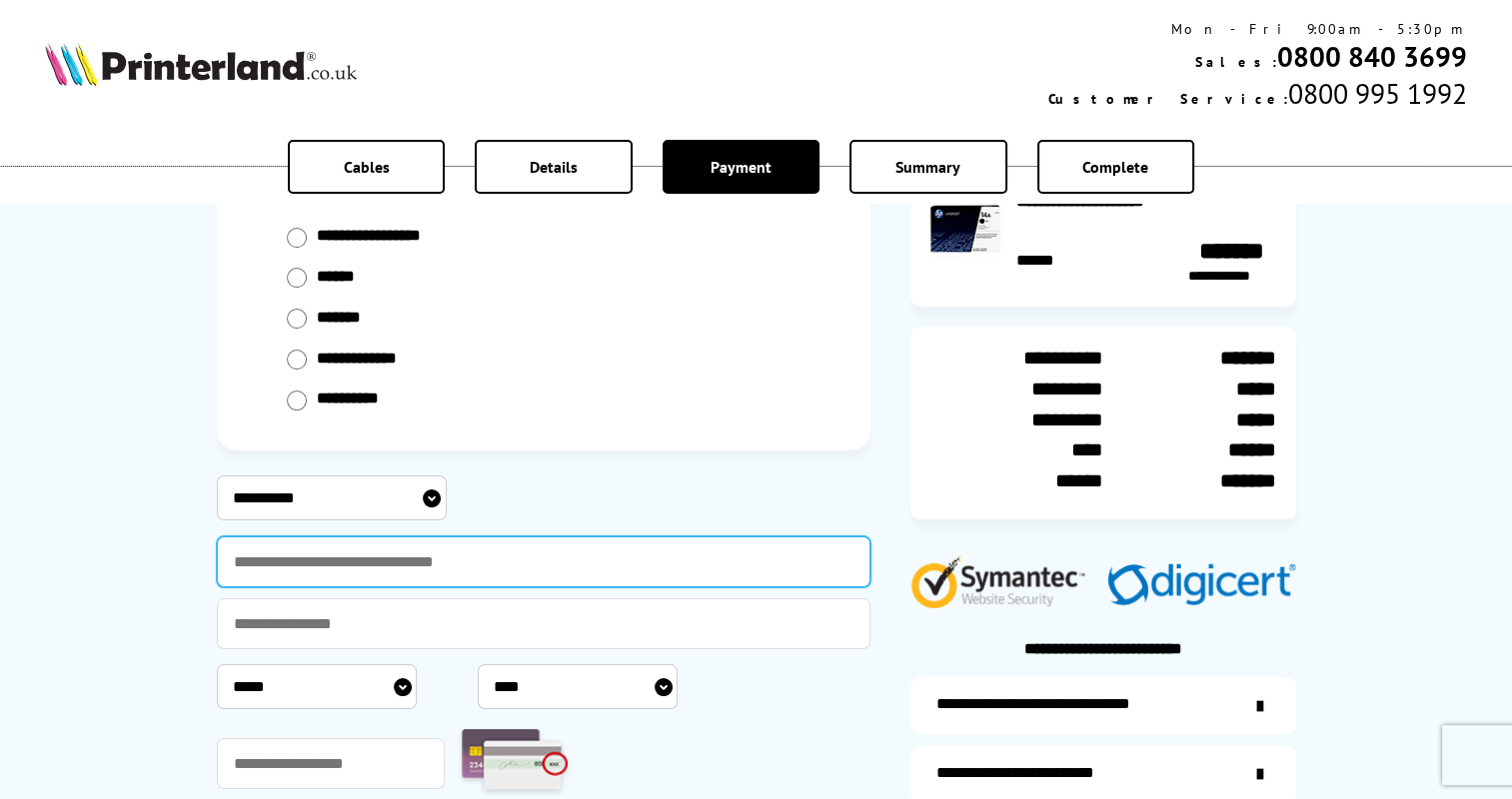 click at bounding box center (544, 561) 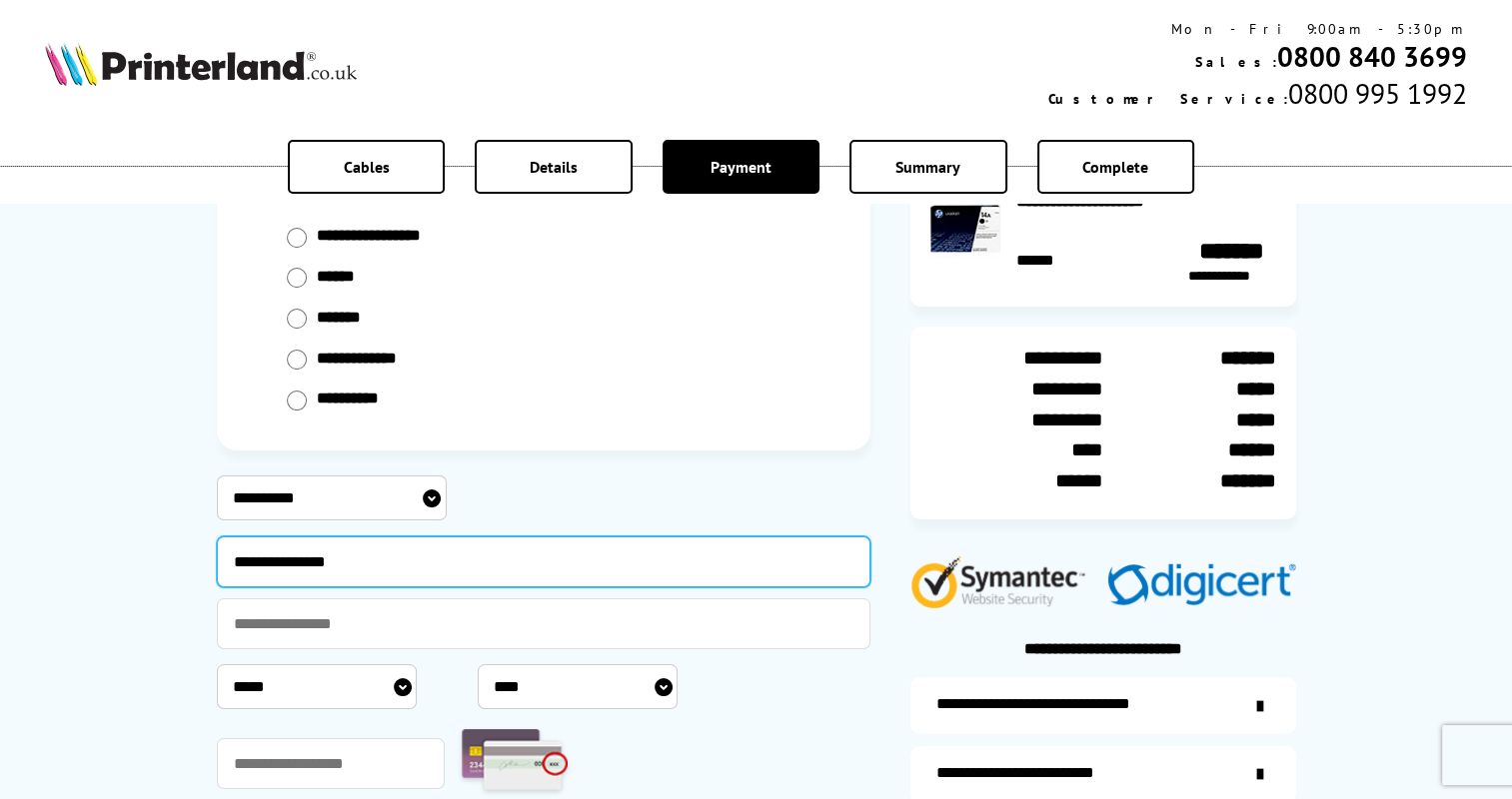 type on "**********" 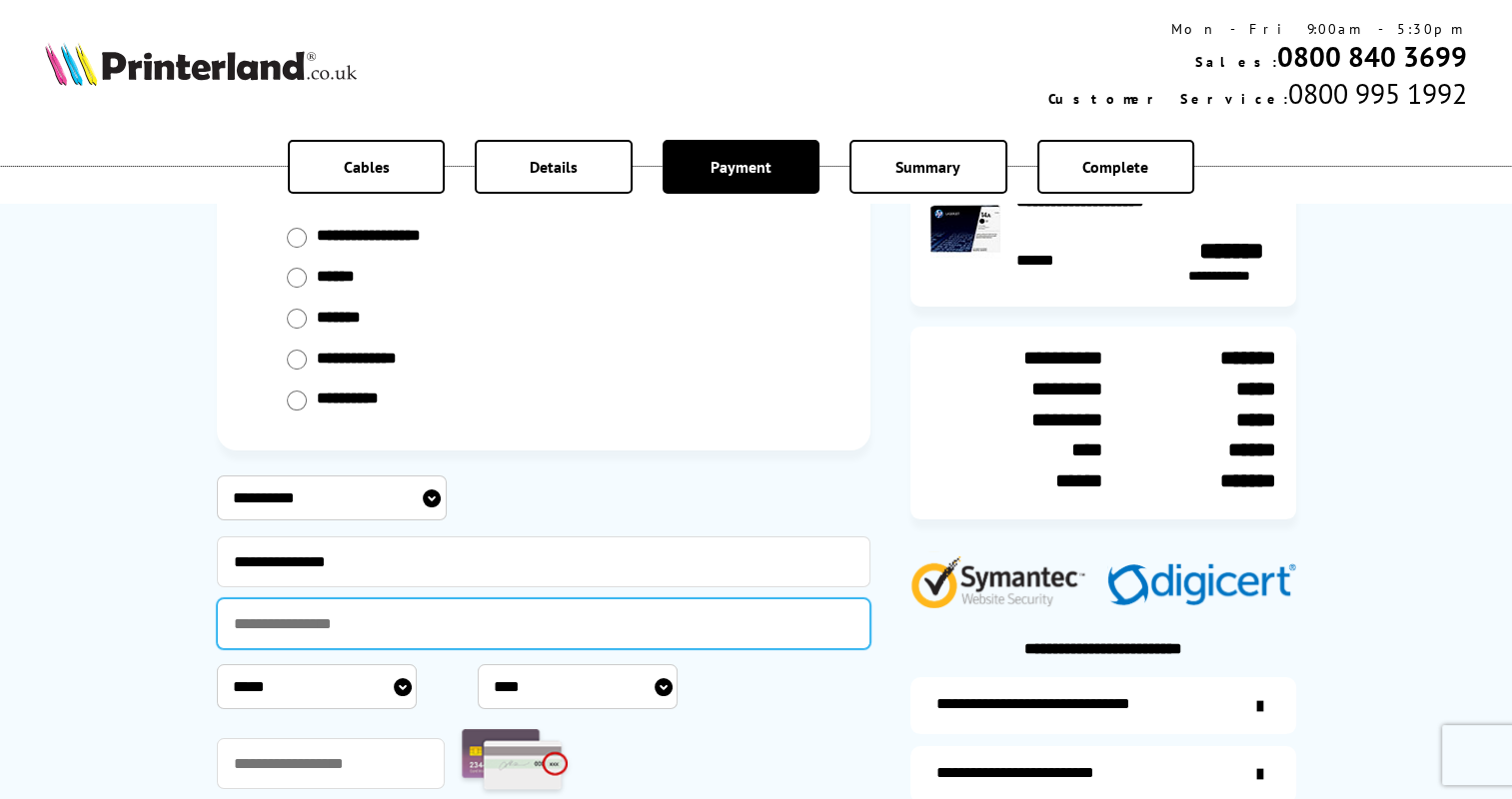 click at bounding box center (544, 623) 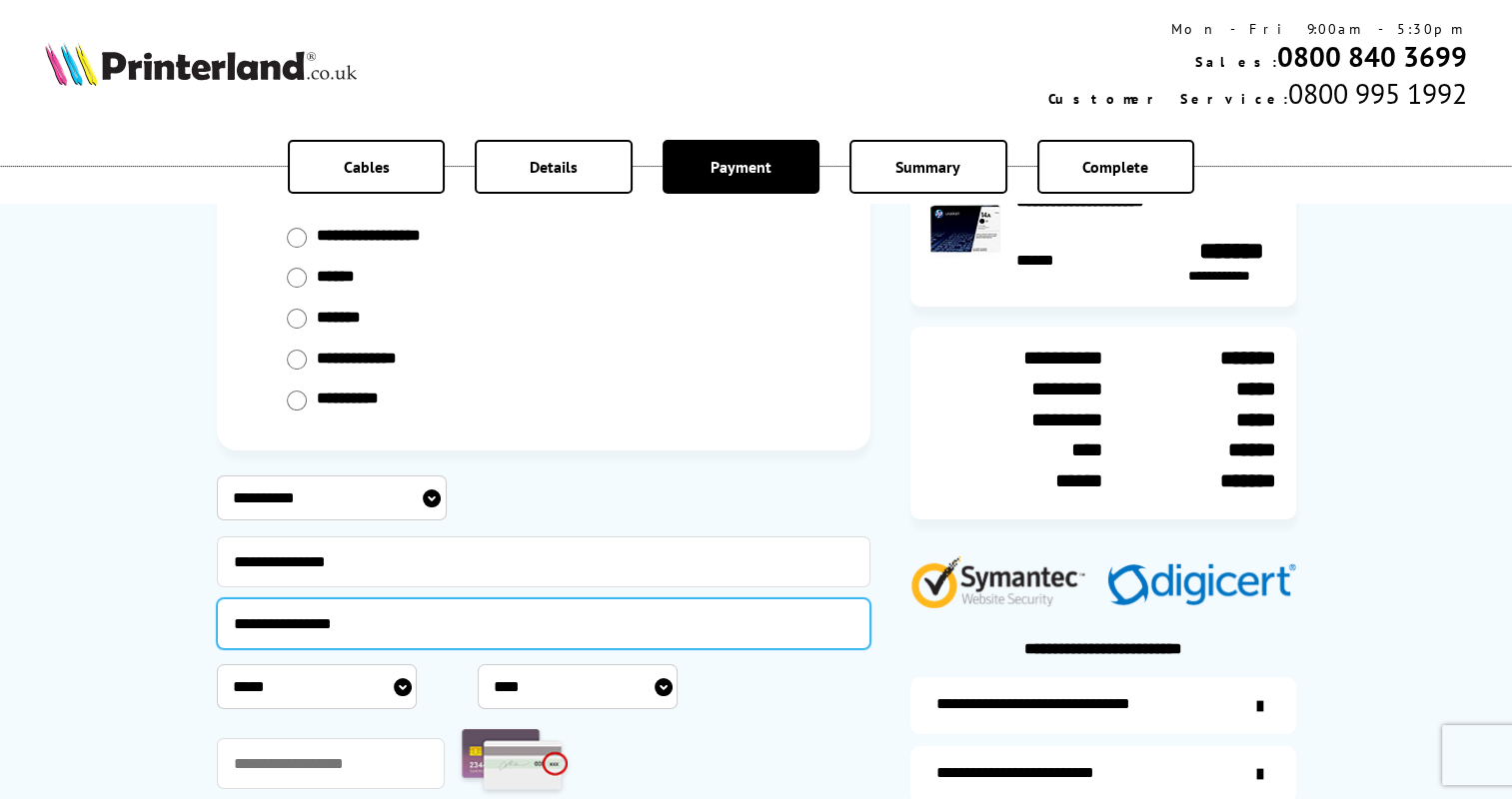 type on "**********" 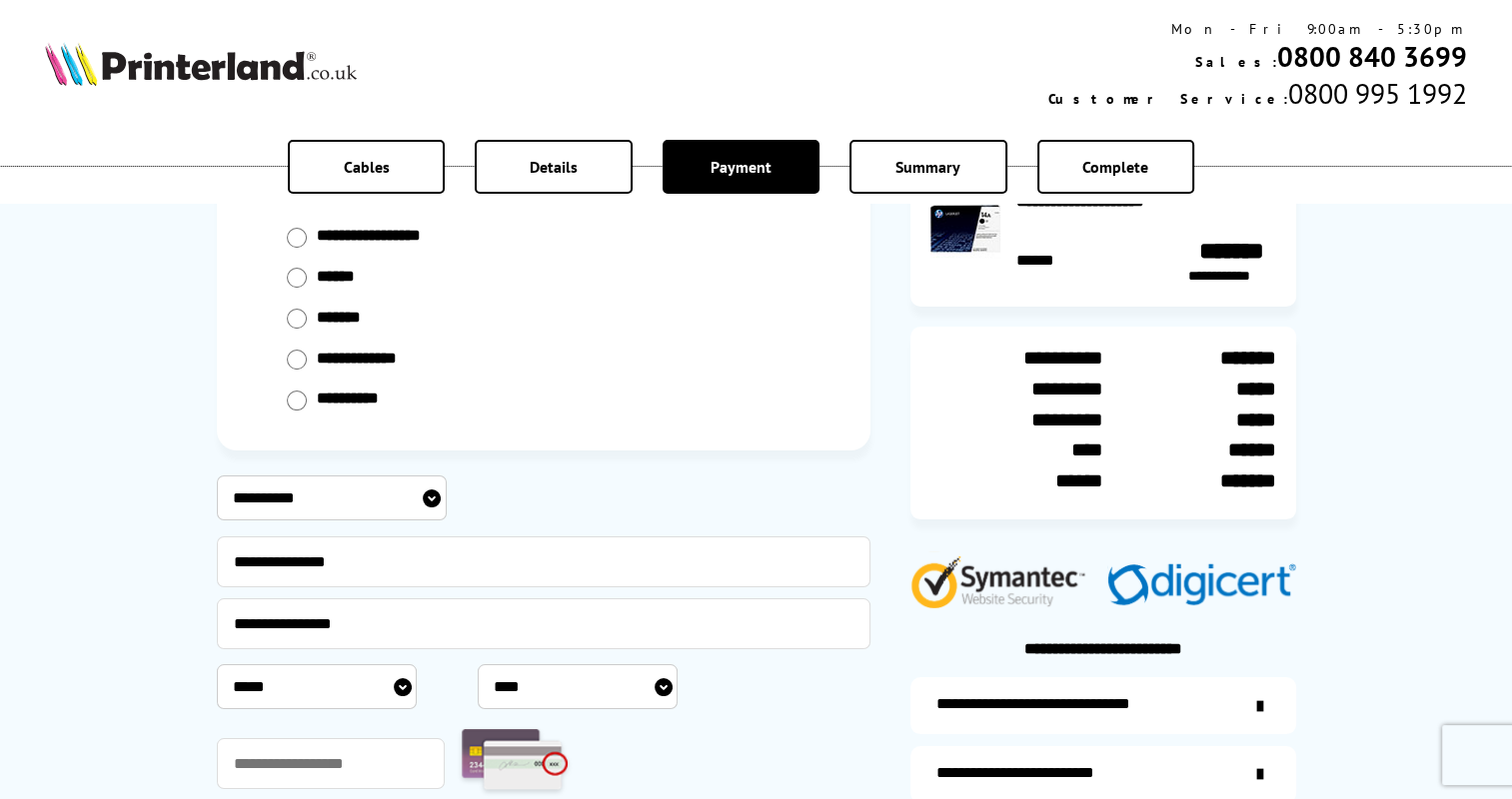 click on "*****
*
*
*
*
*
*
*
*
*
**
**
**" at bounding box center (317, 686) 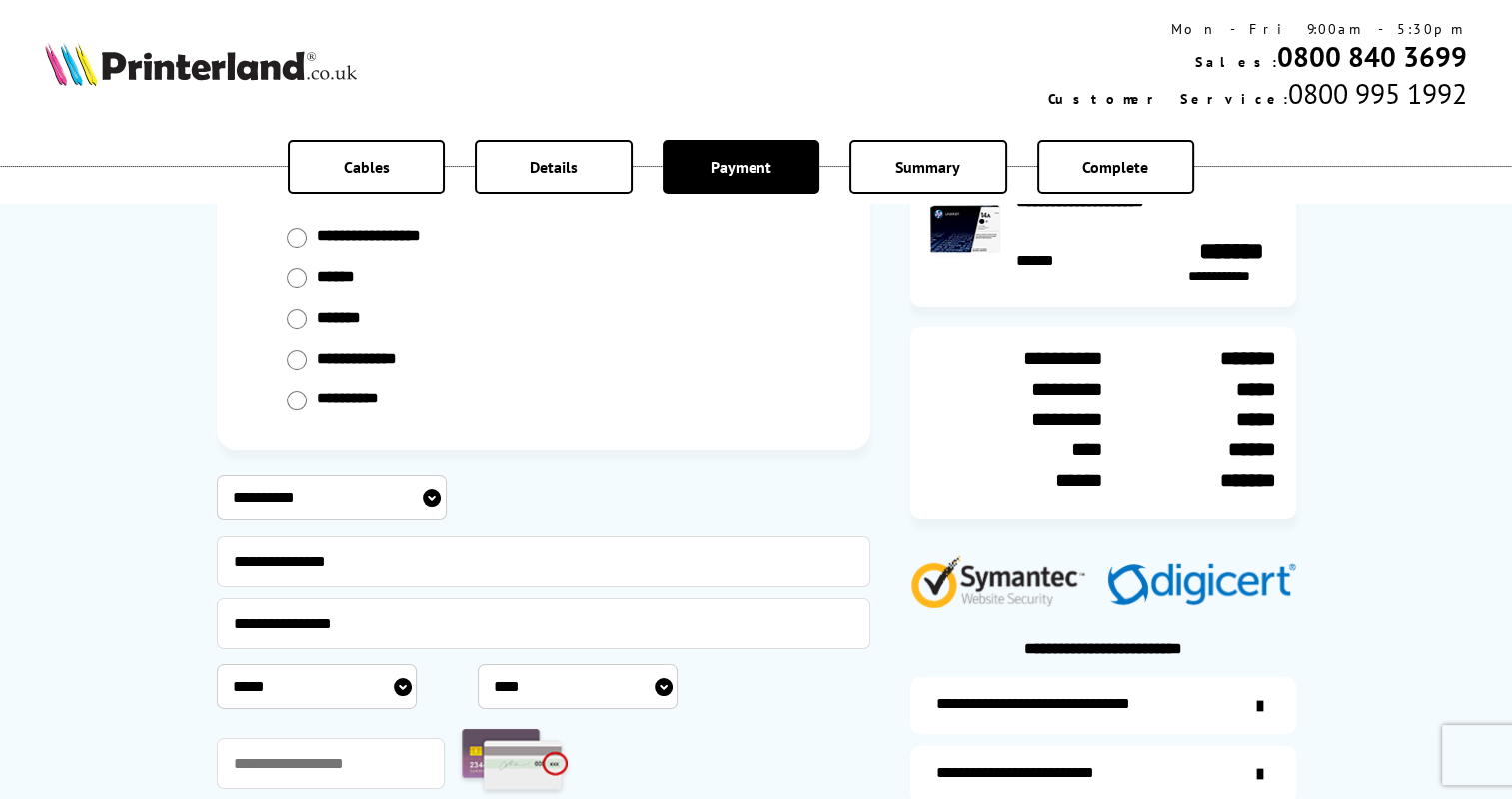select on "*" 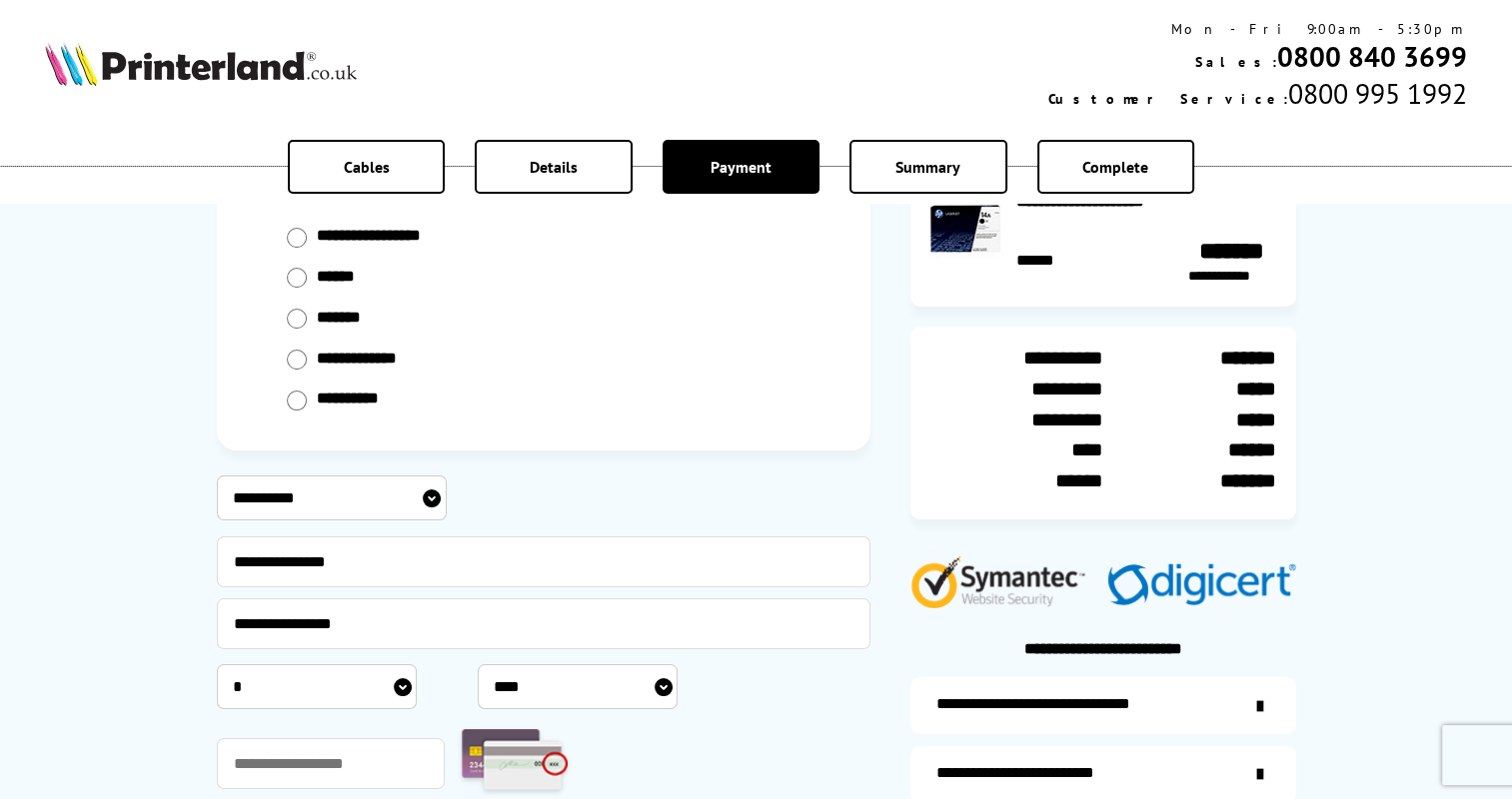 click on "*****
*
*
*
*
*
*
*
*
*
**
**
**" at bounding box center [317, 686] 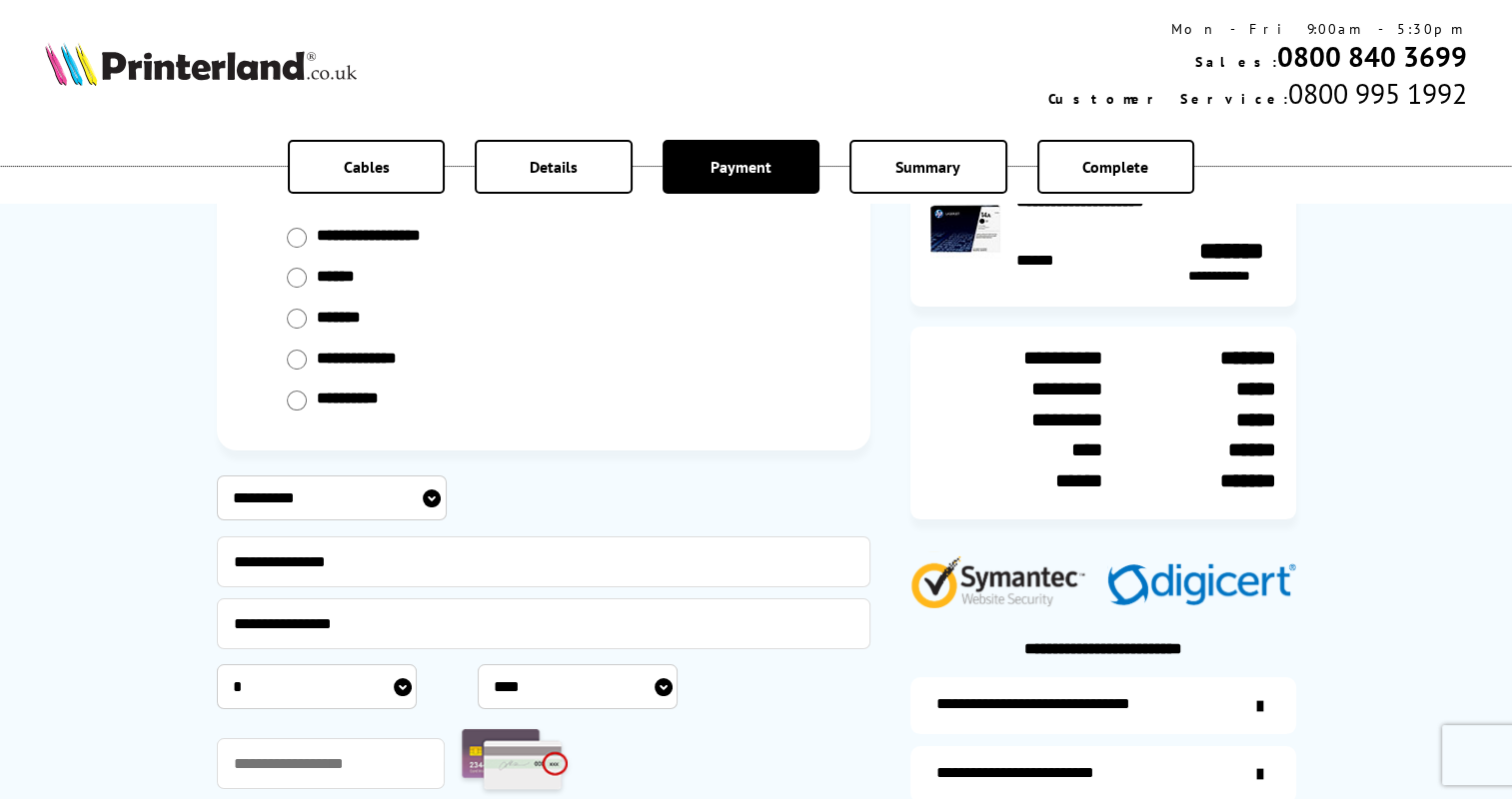 click on "****
****
****
****
****
****
****
****
****
****
****
****
****
****
****
****
****
****
****
****
****
****" at bounding box center (578, 686) 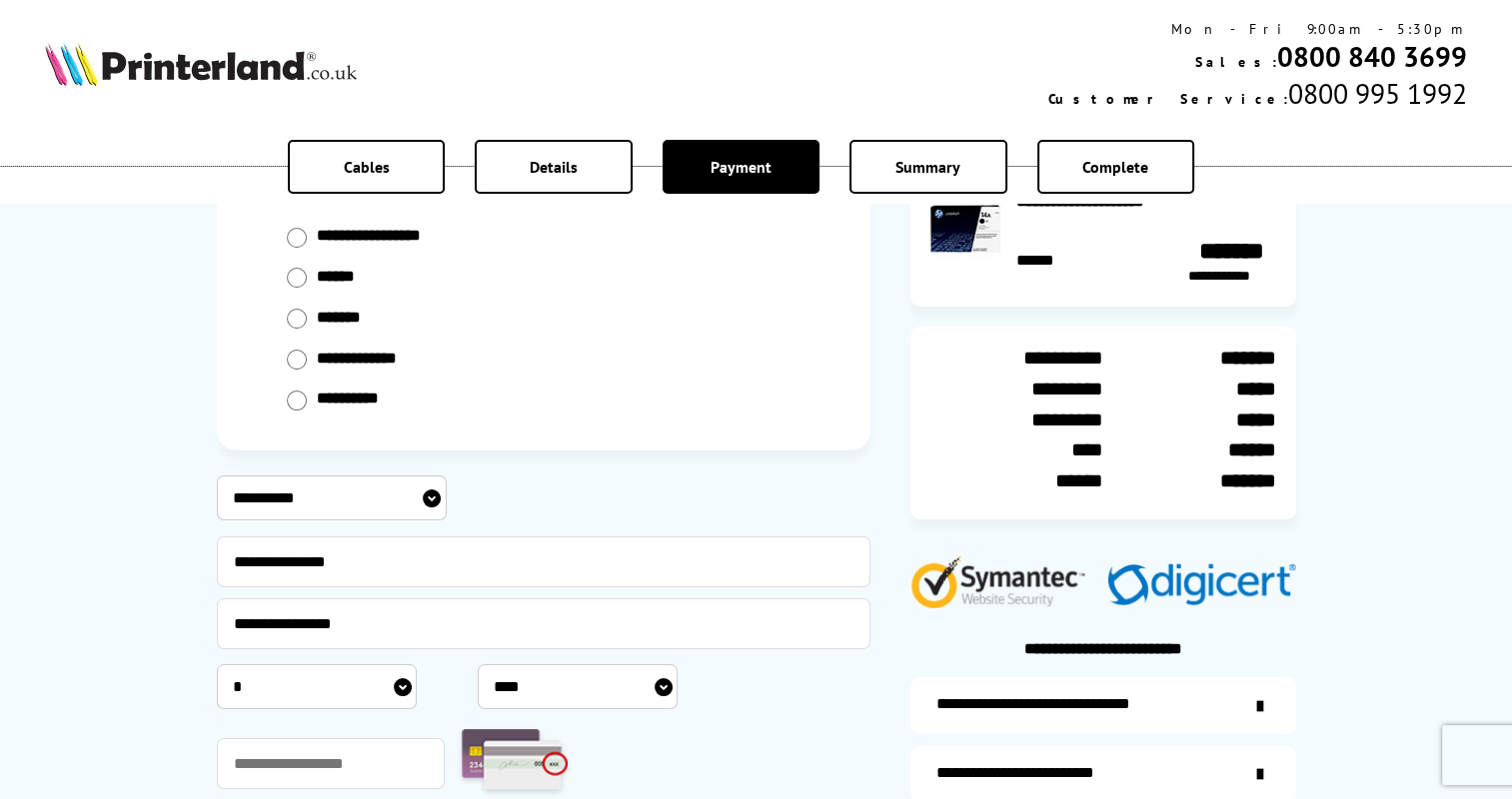 select on "****" 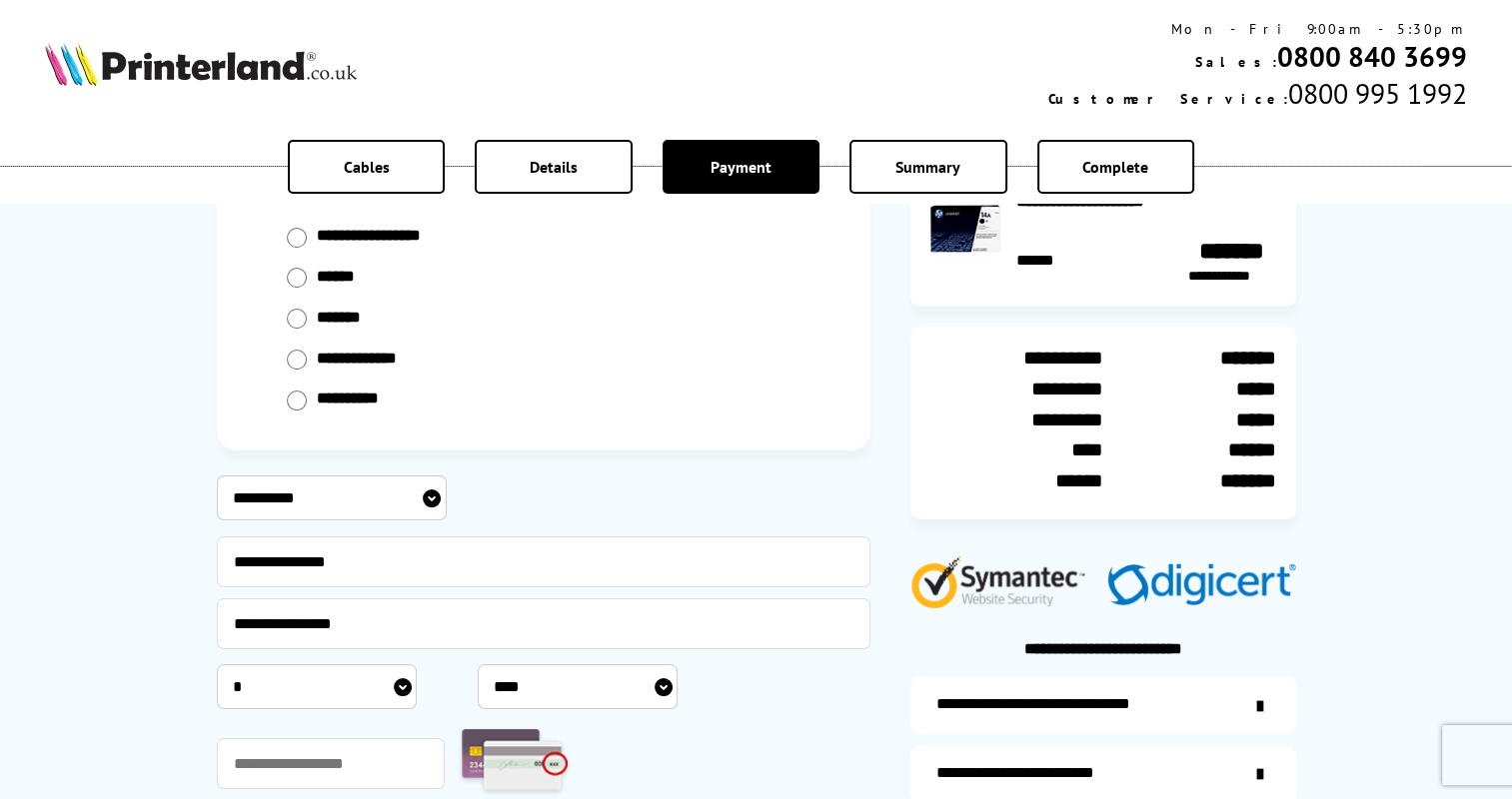 click on "****
****
****
****
****
****
****
****
****
****
****
****
****
****
****
****
****
****
****
****
****
****" at bounding box center [578, 686] 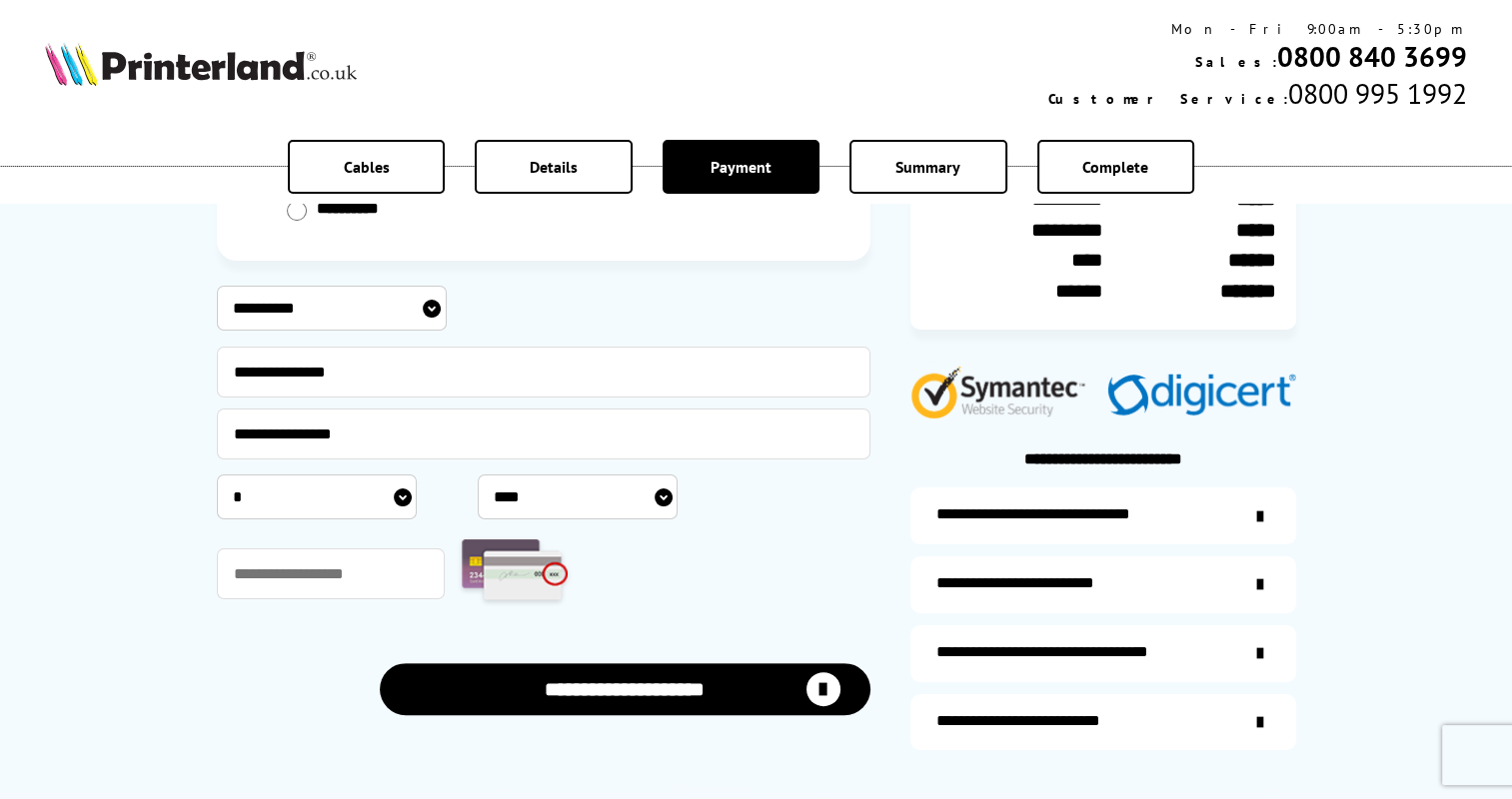 scroll, scrollTop: 300, scrollLeft: 0, axis: vertical 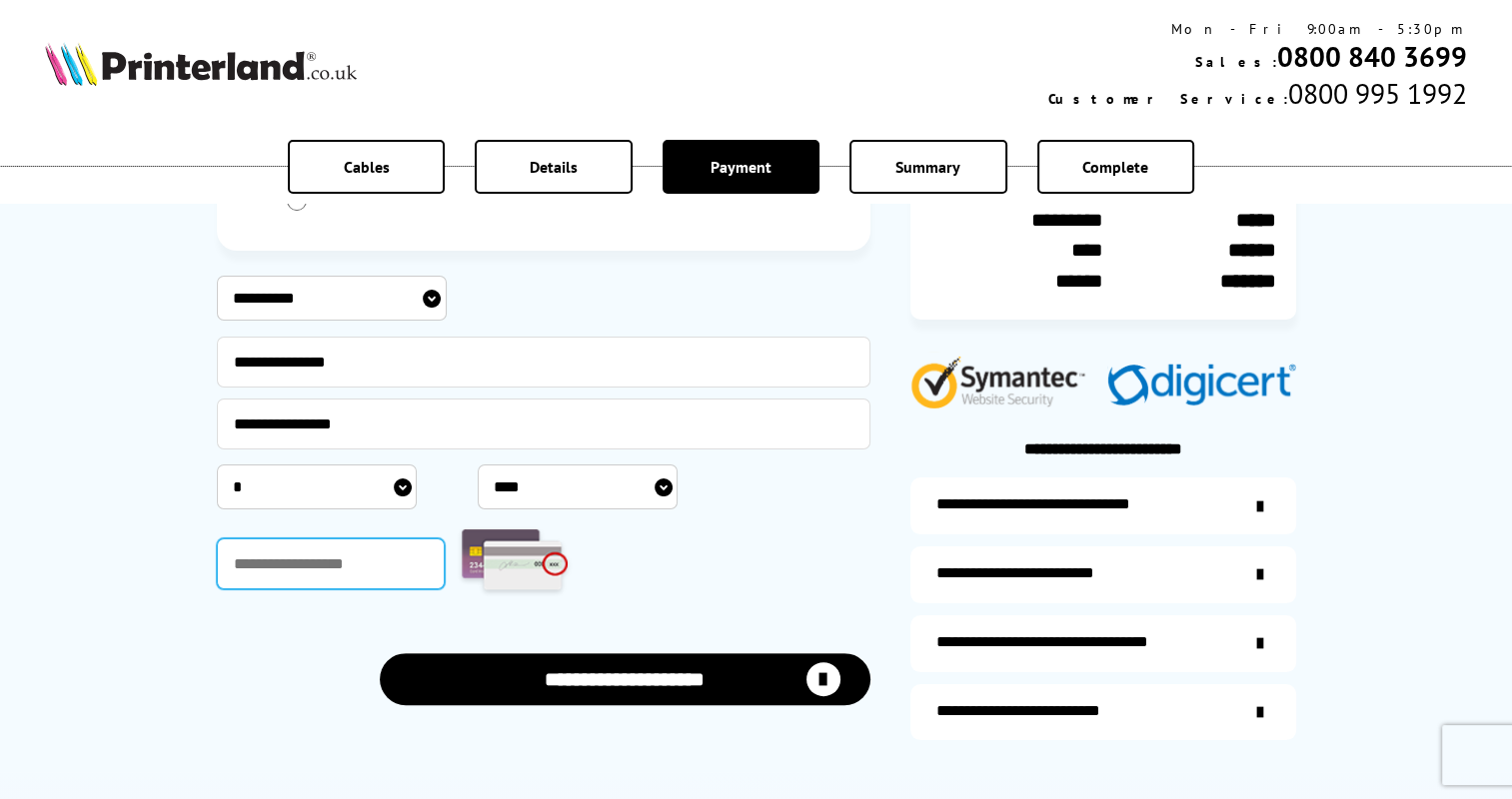 click at bounding box center [331, 563] 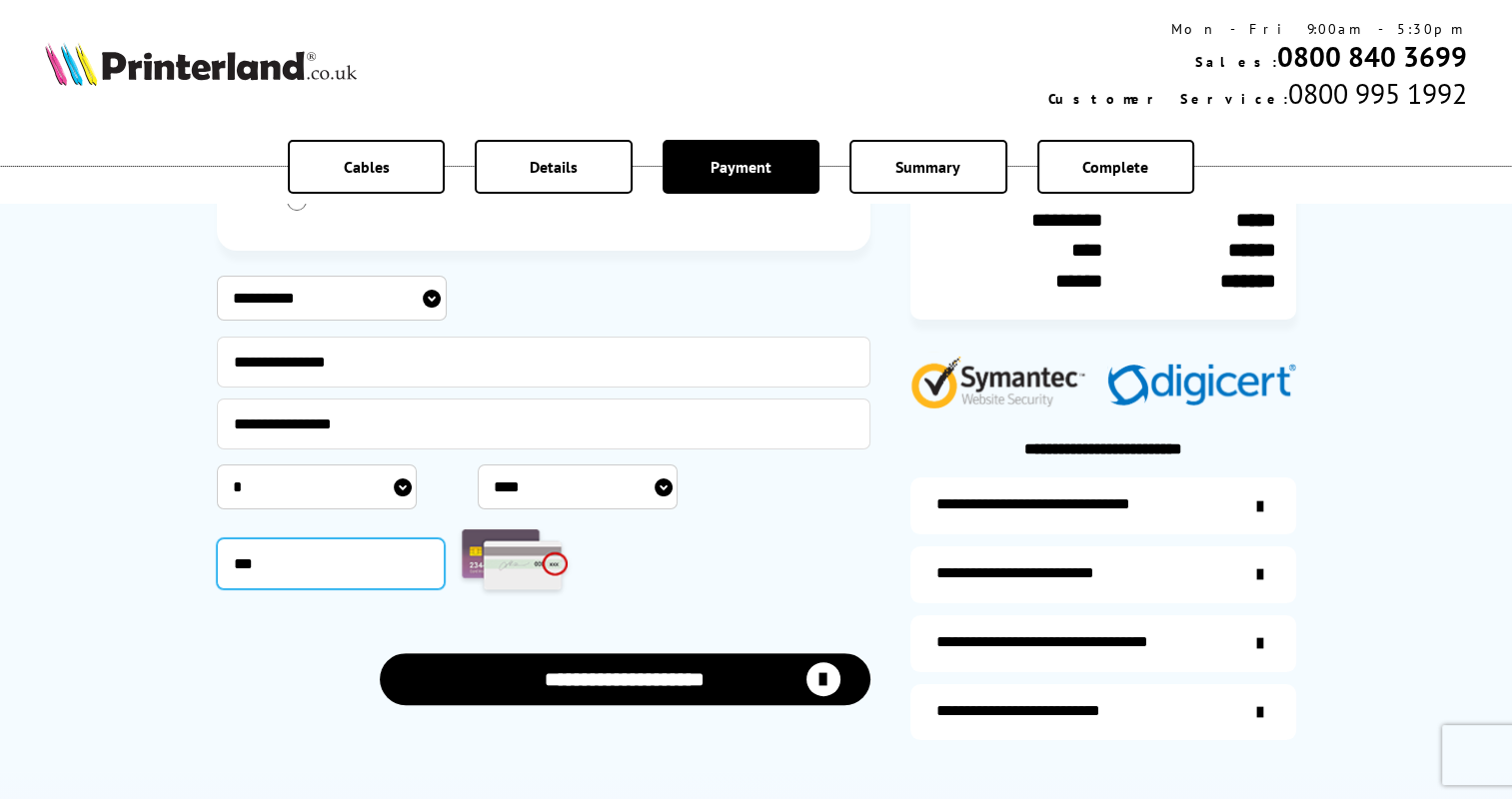 type on "***" 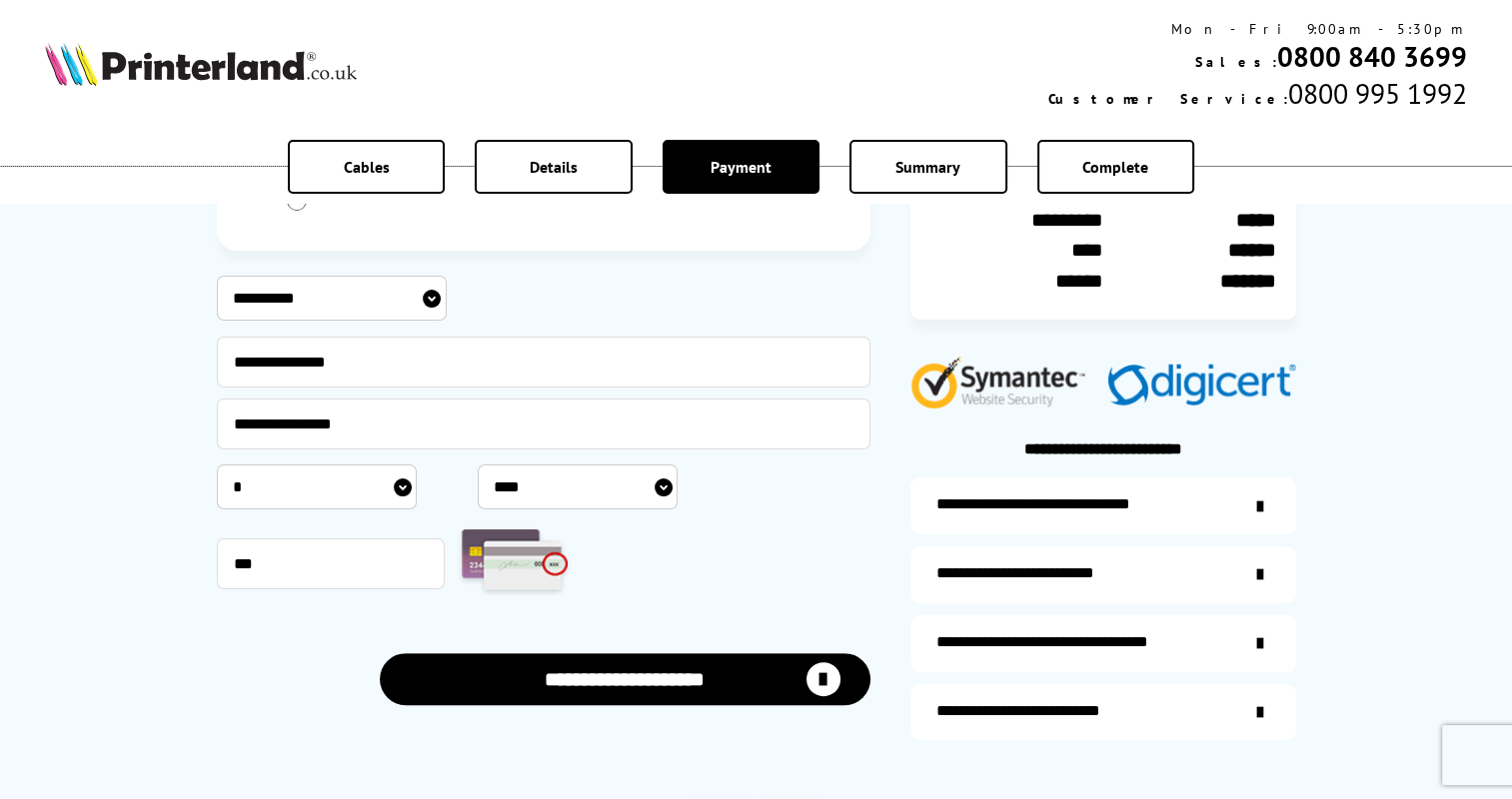 click on "**********" at bounding box center (625, 678) 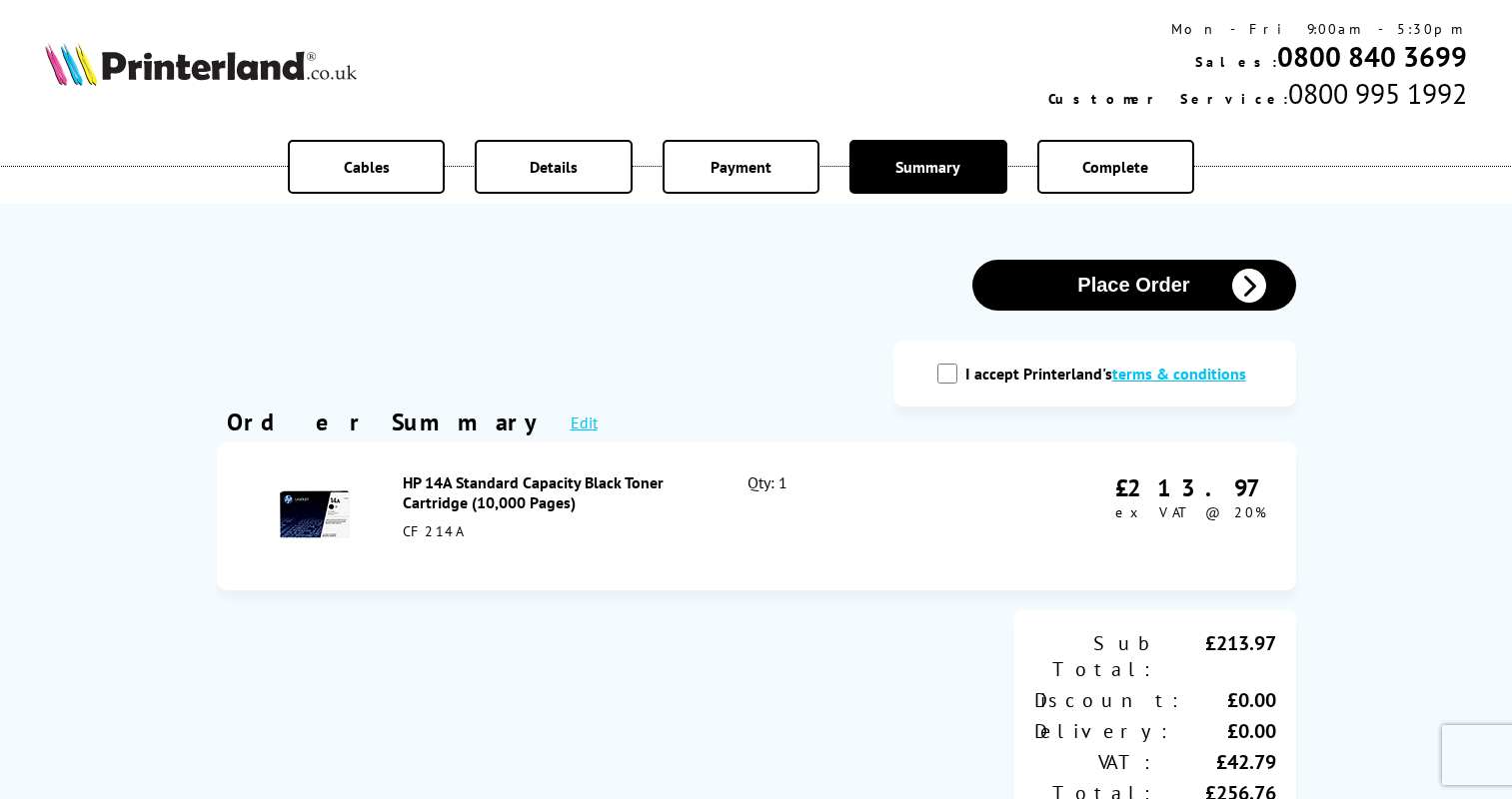 scroll, scrollTop: 0, scrollLeft: 0, axis: both 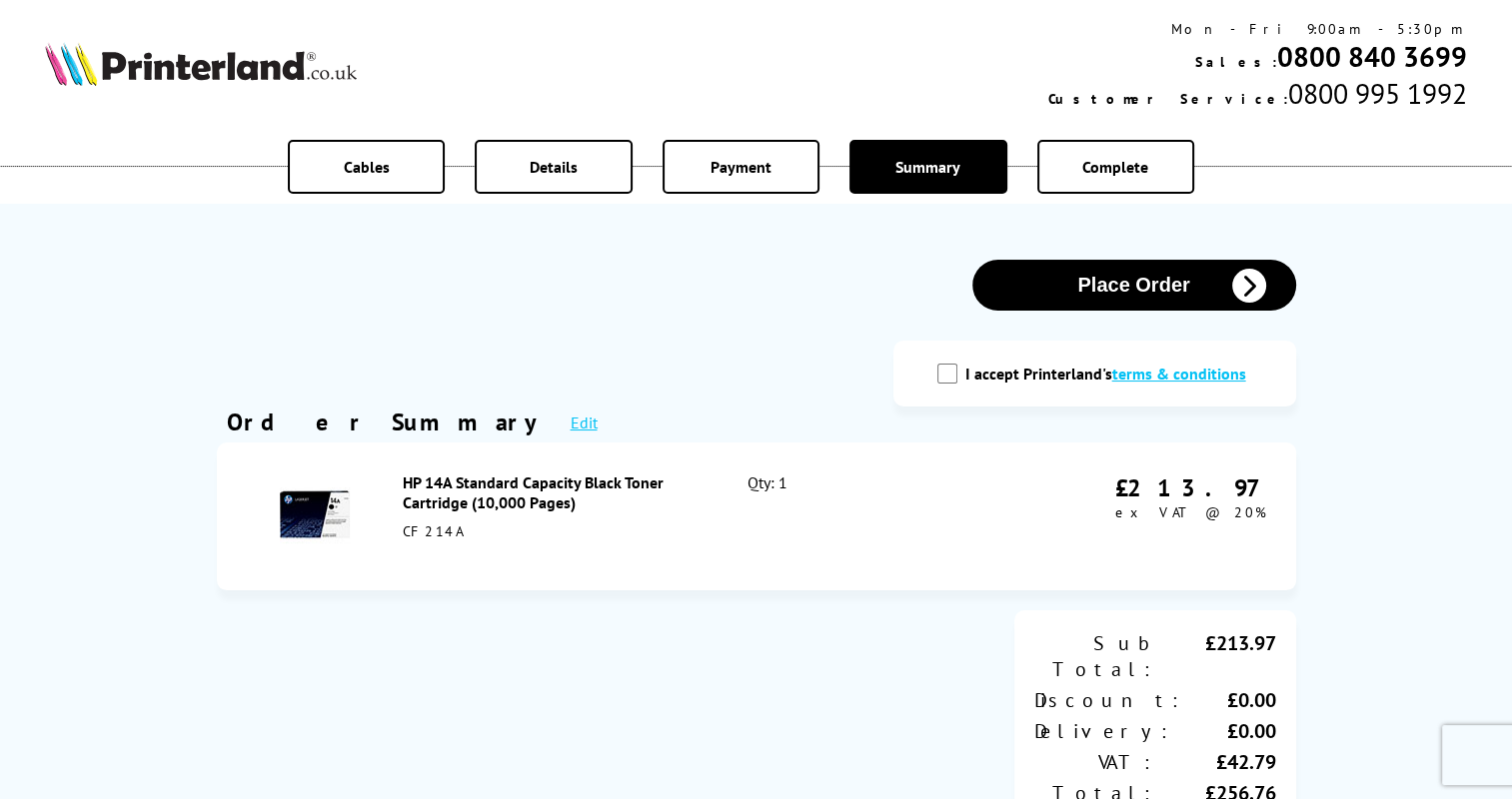 click on "I accept Printerland's  terms & conditions" at bounding box center [947, 374] 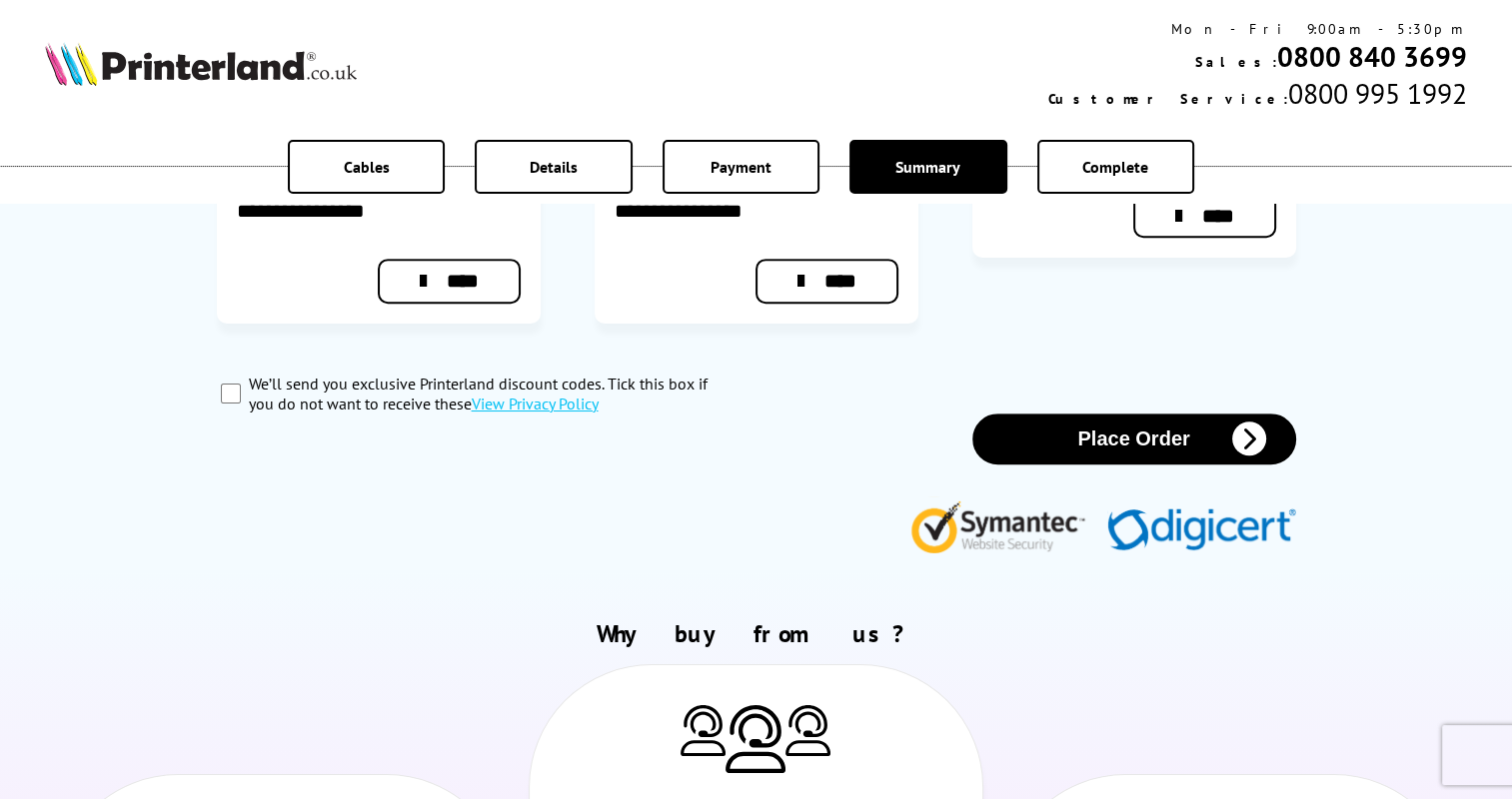 scroll, scrollTop: 999, scrollLeft: 0, axis: vertical 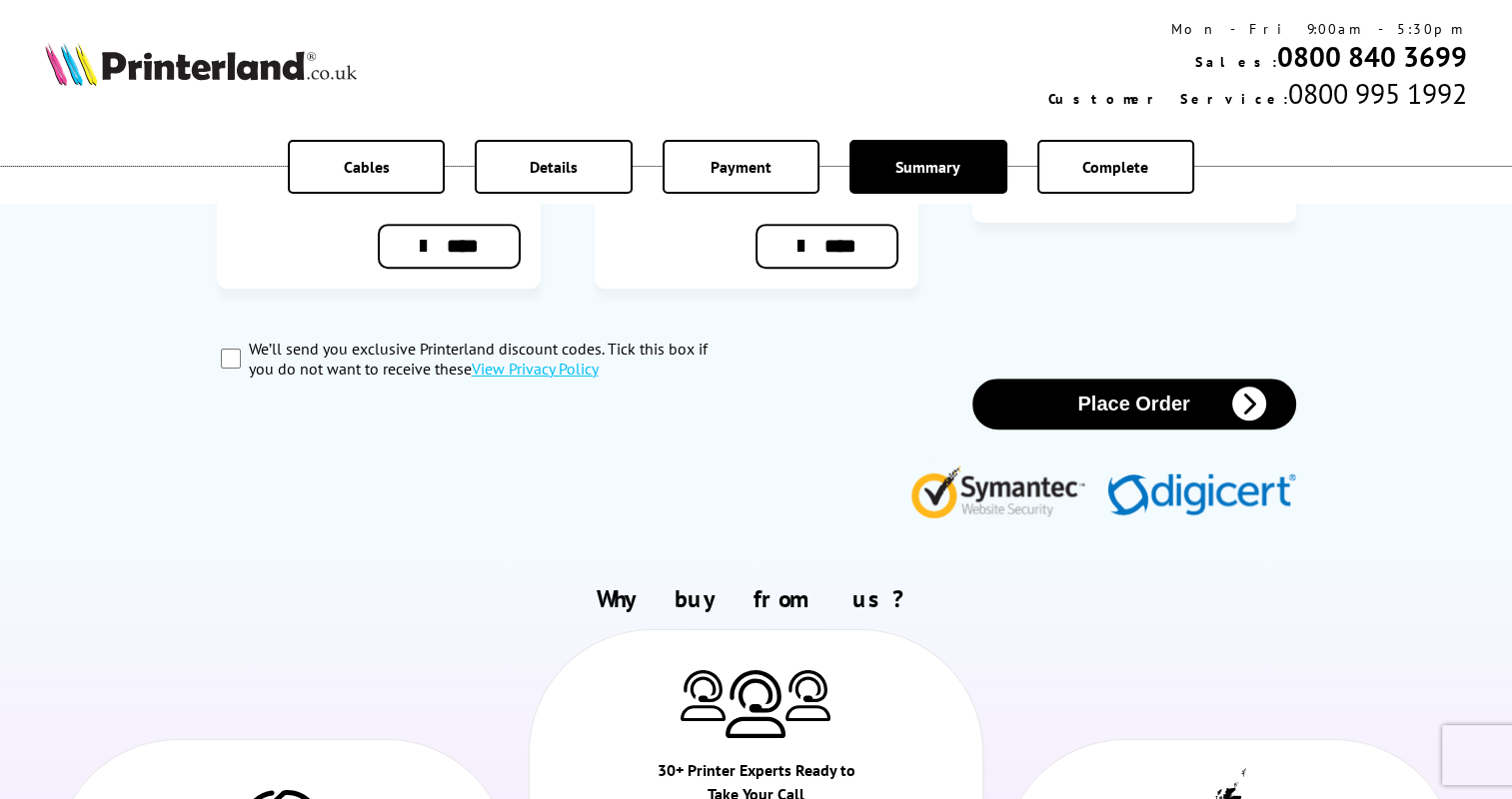 click on "Place Order" at bounding box center [1134, 403] 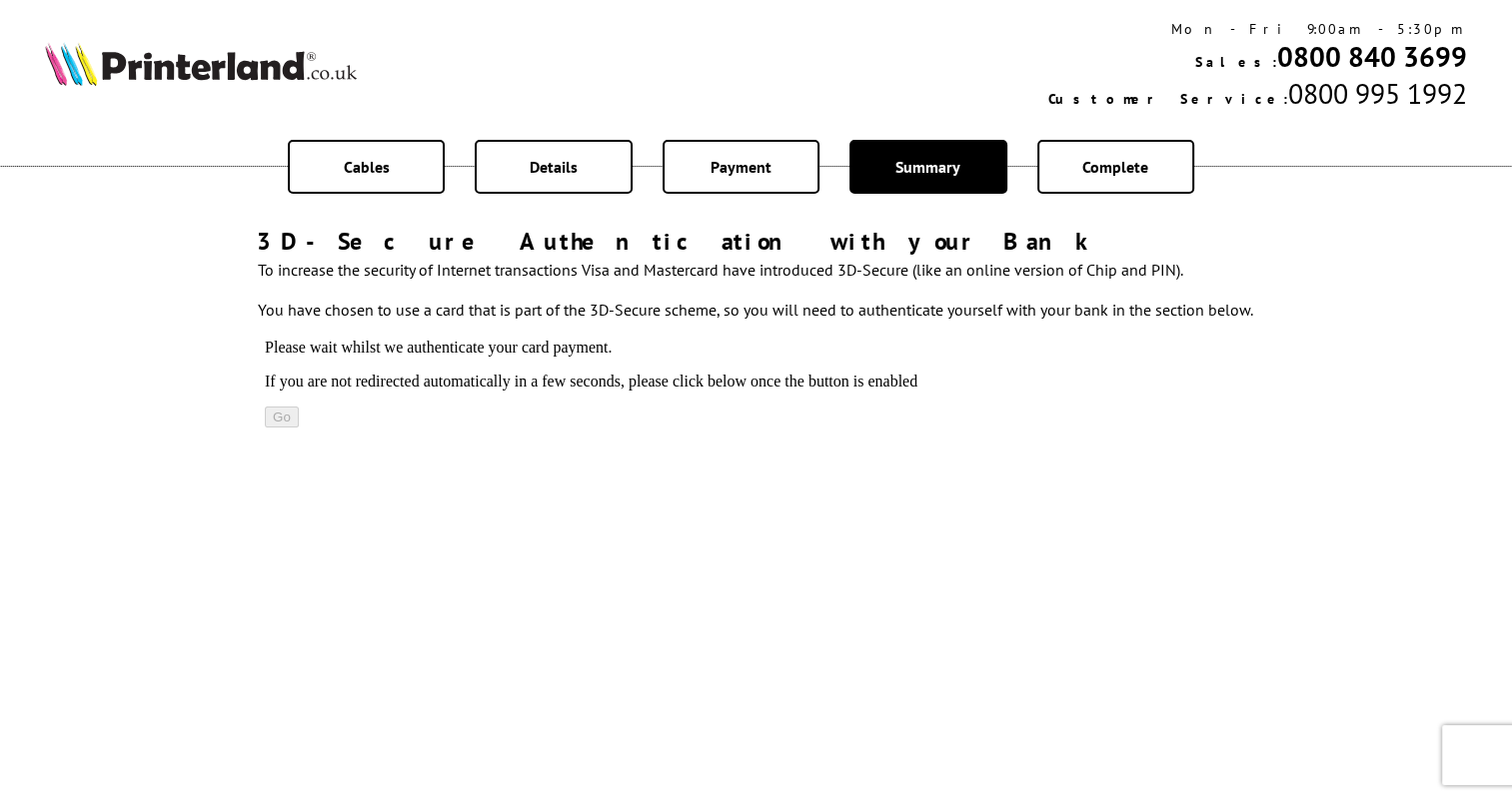scroll, scrollTop: 0, scrollLeft: 0, axis: both 